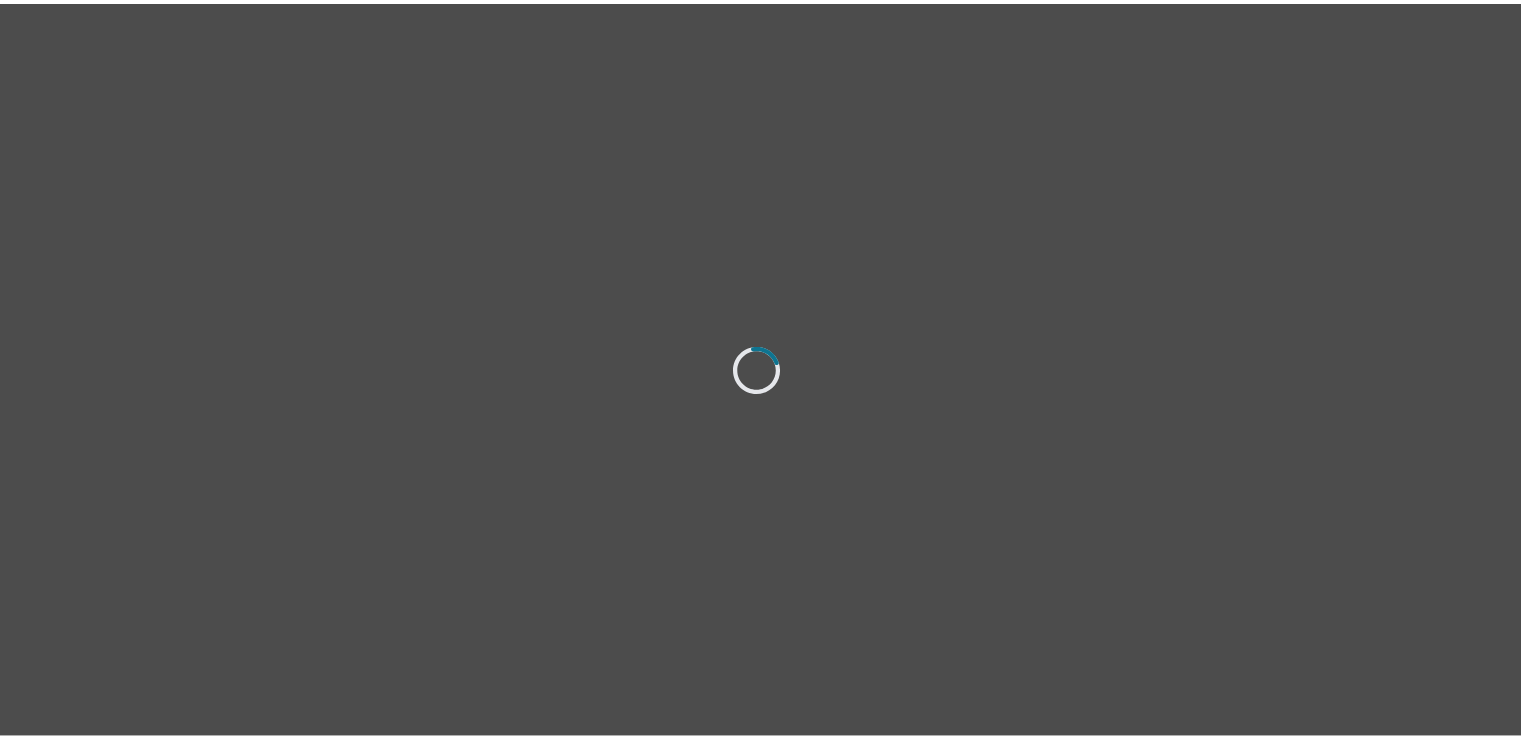 scroll, scrollTop: 0, scrollLeft: 0, axis: both 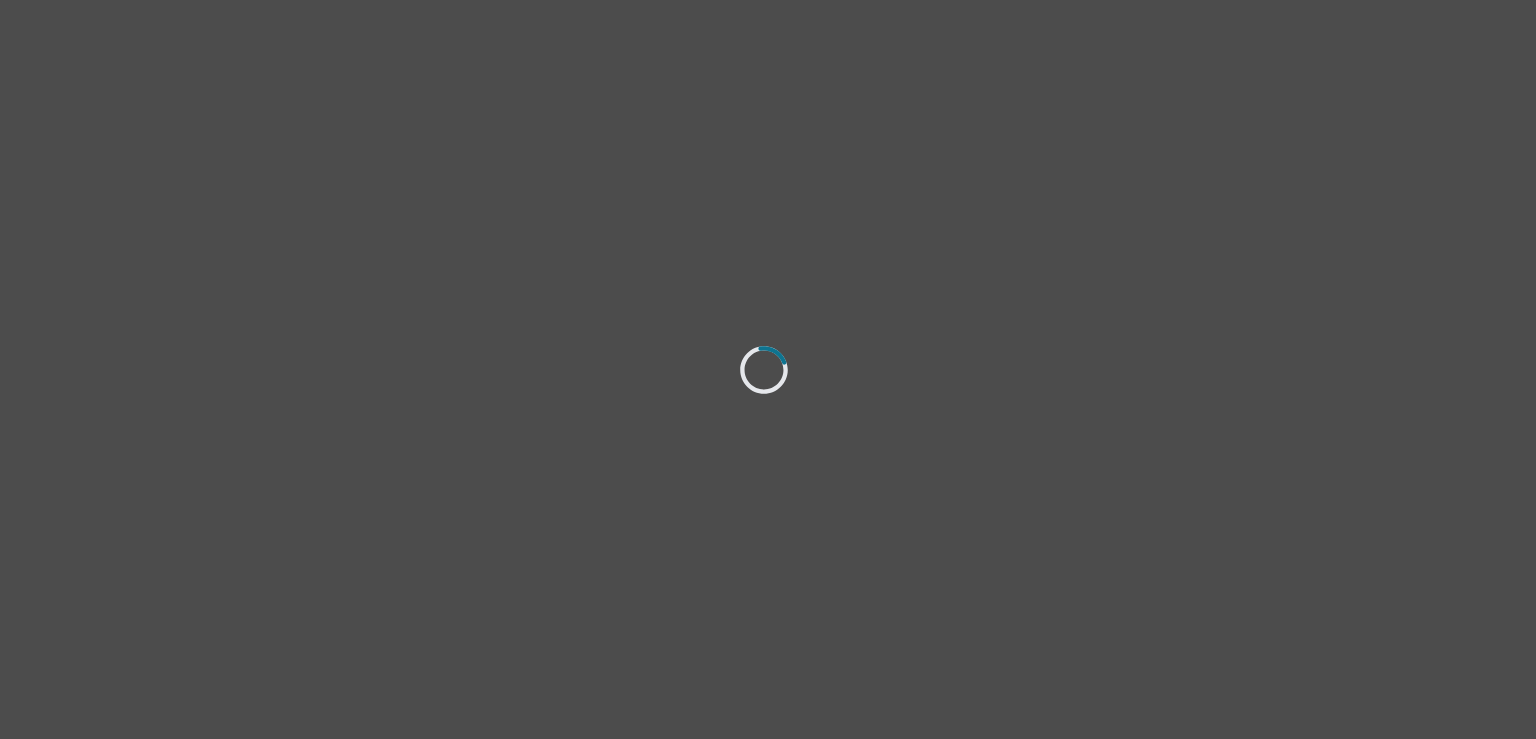 select on "[DEMOGRAPHIC_DATA]" 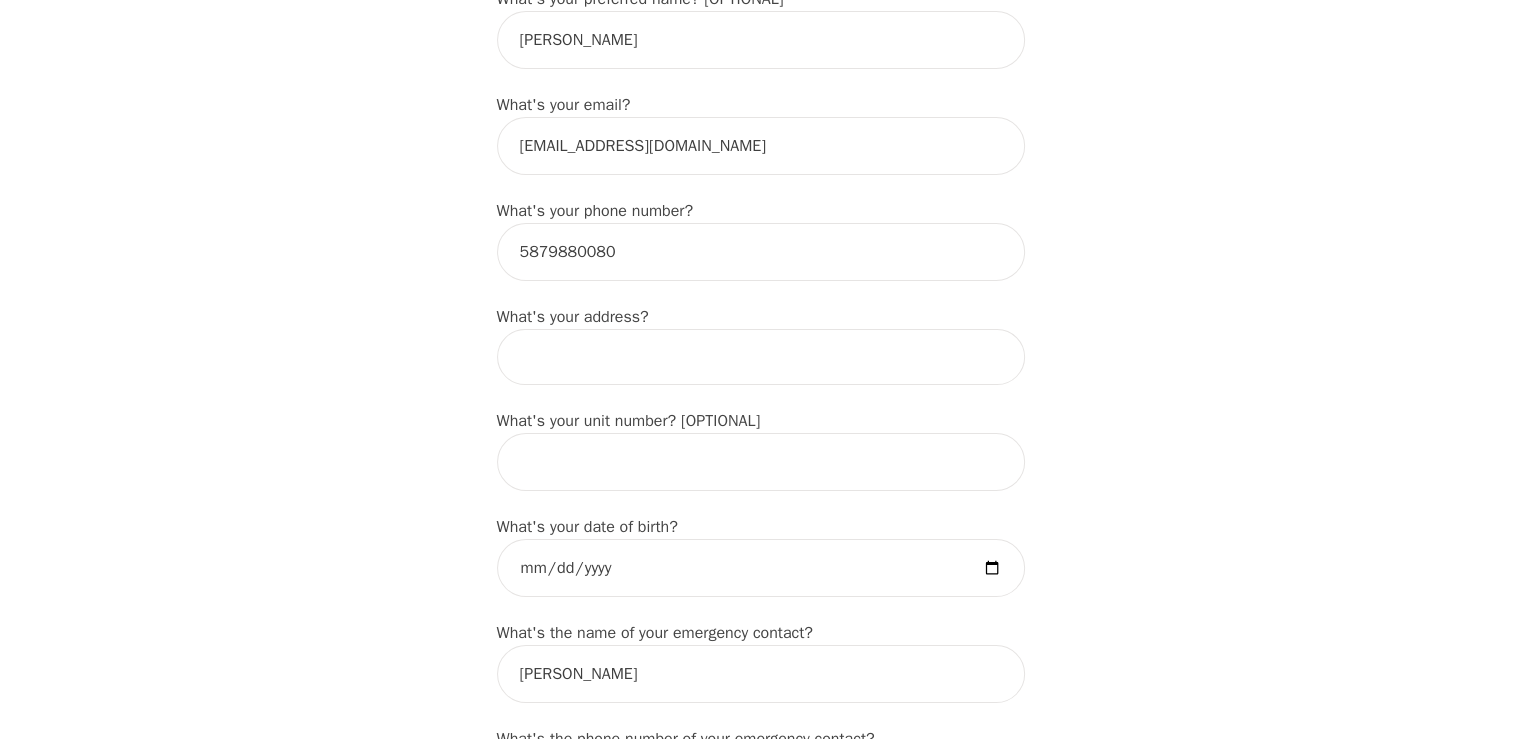 scroll, scrollTop: 600, scrollLeft: 0, axis: vertical 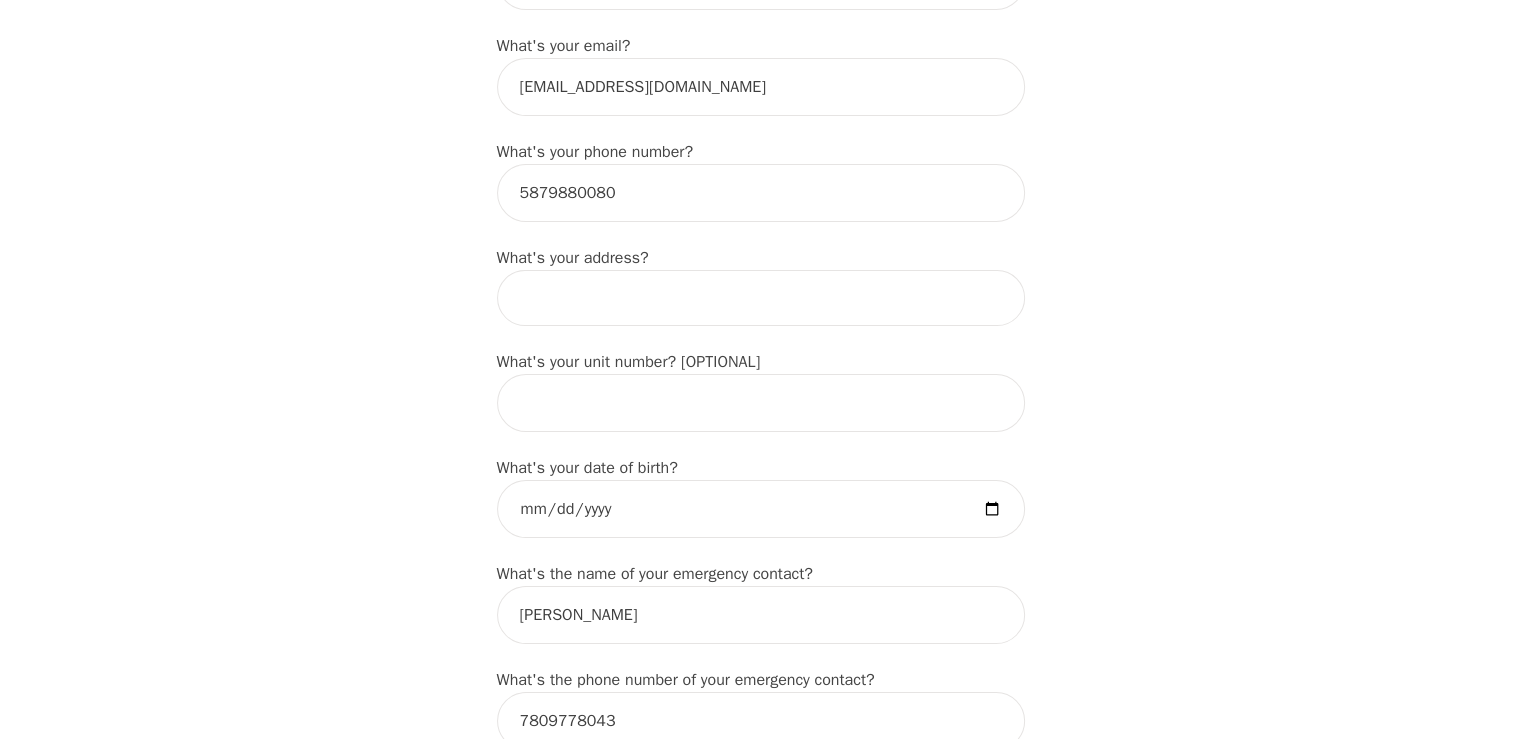 click at bounding box center [761, 298] 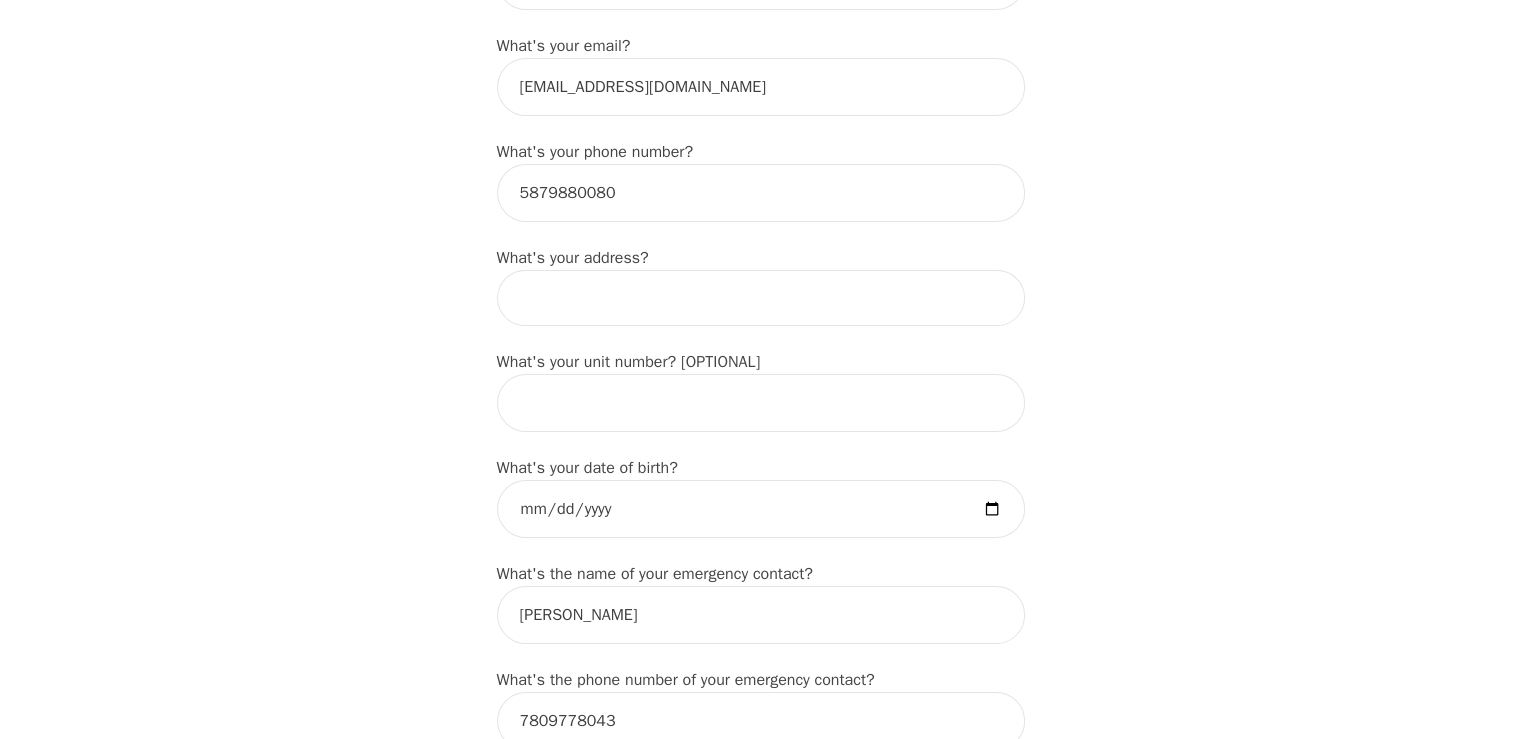 type on "[STREET_ADDRESS]" 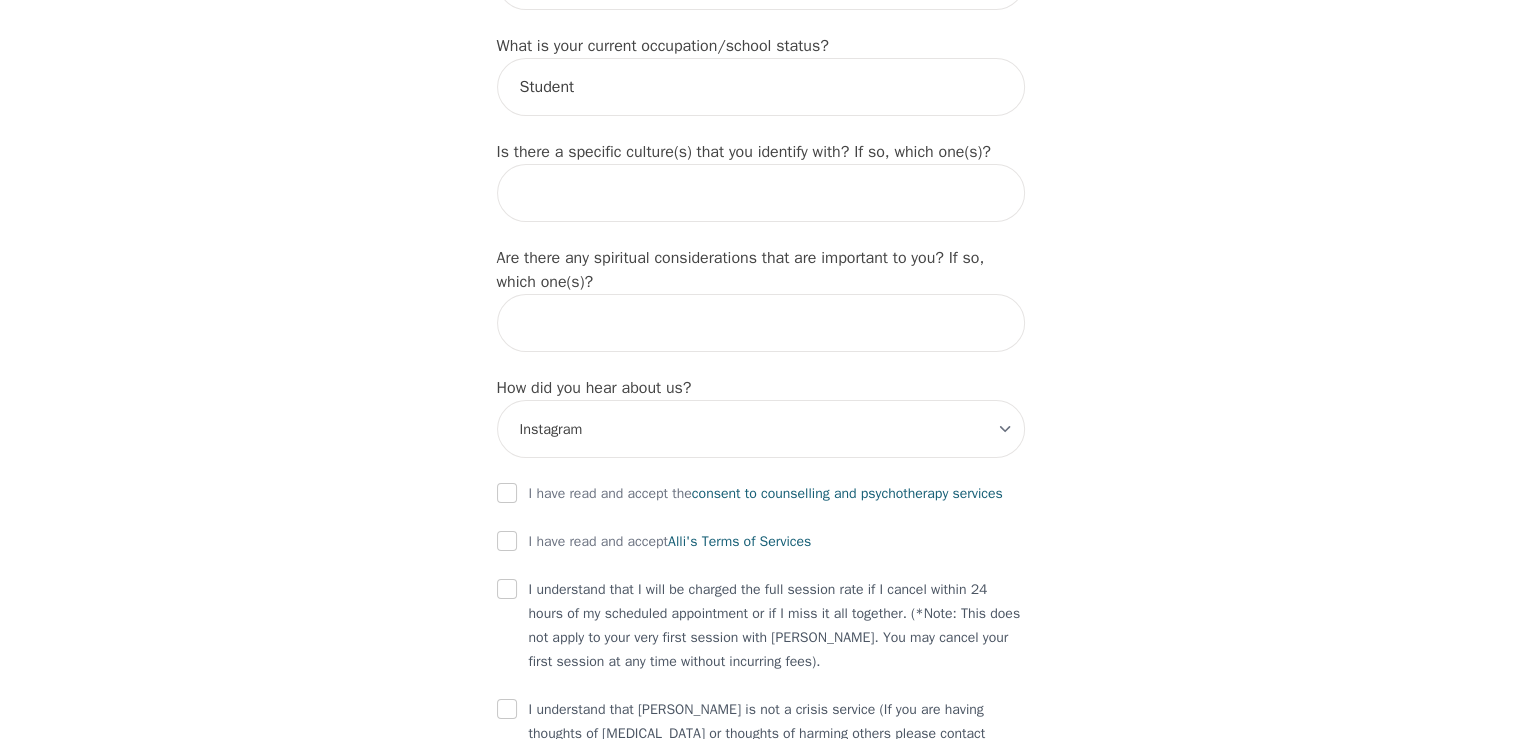 scroll, scrollTop: 2200, scrollLeft: 0, axis: vertical 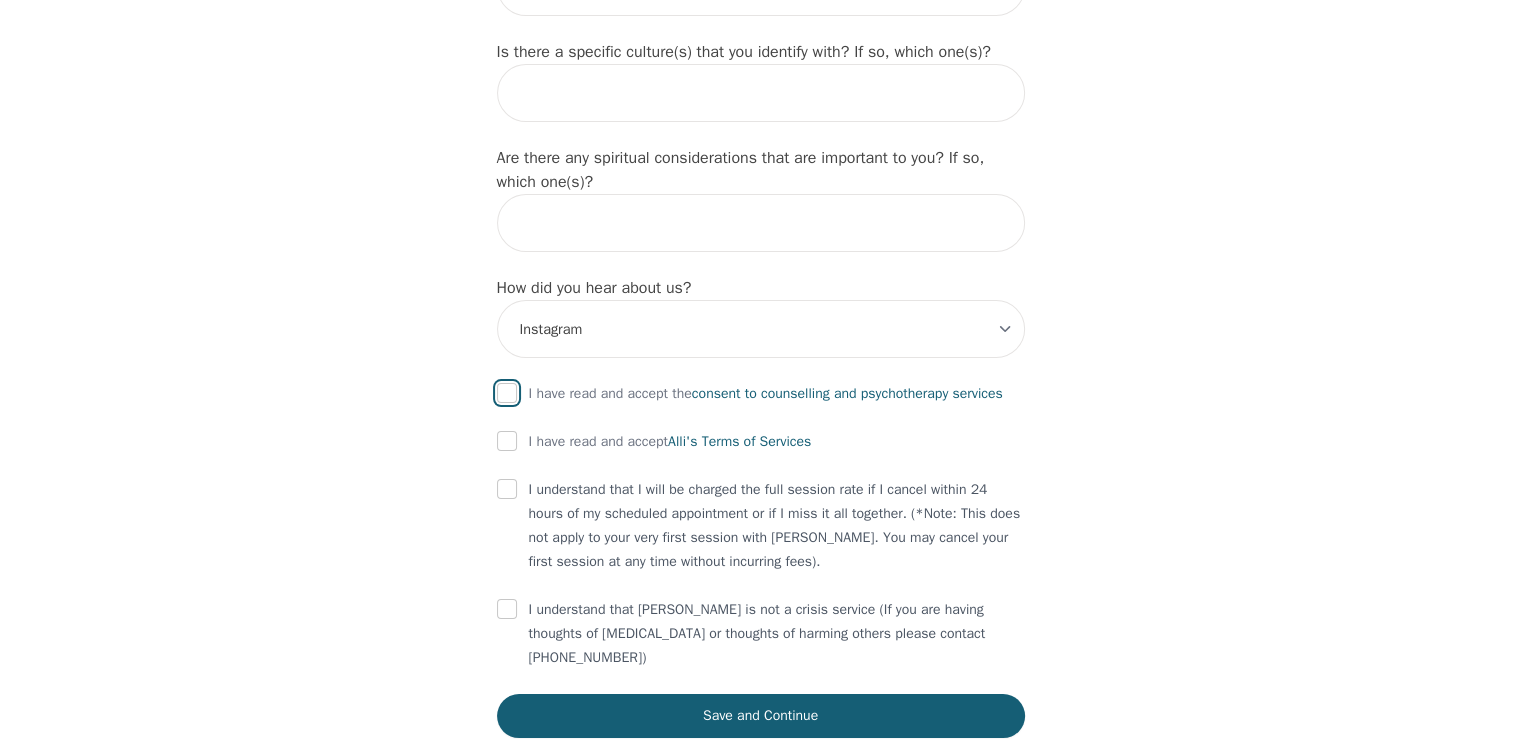click at bounding box center (507, 393) 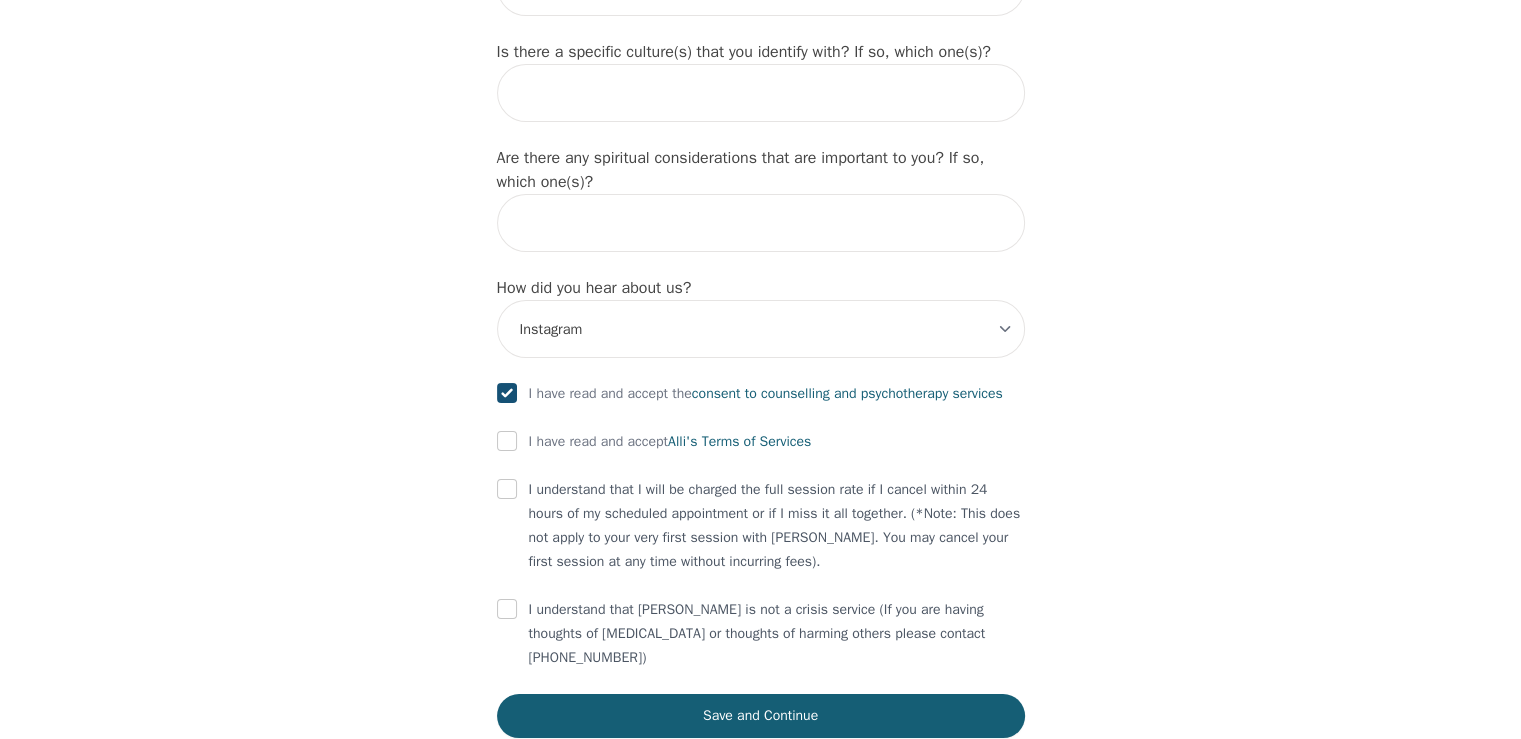 checkbox on "true" 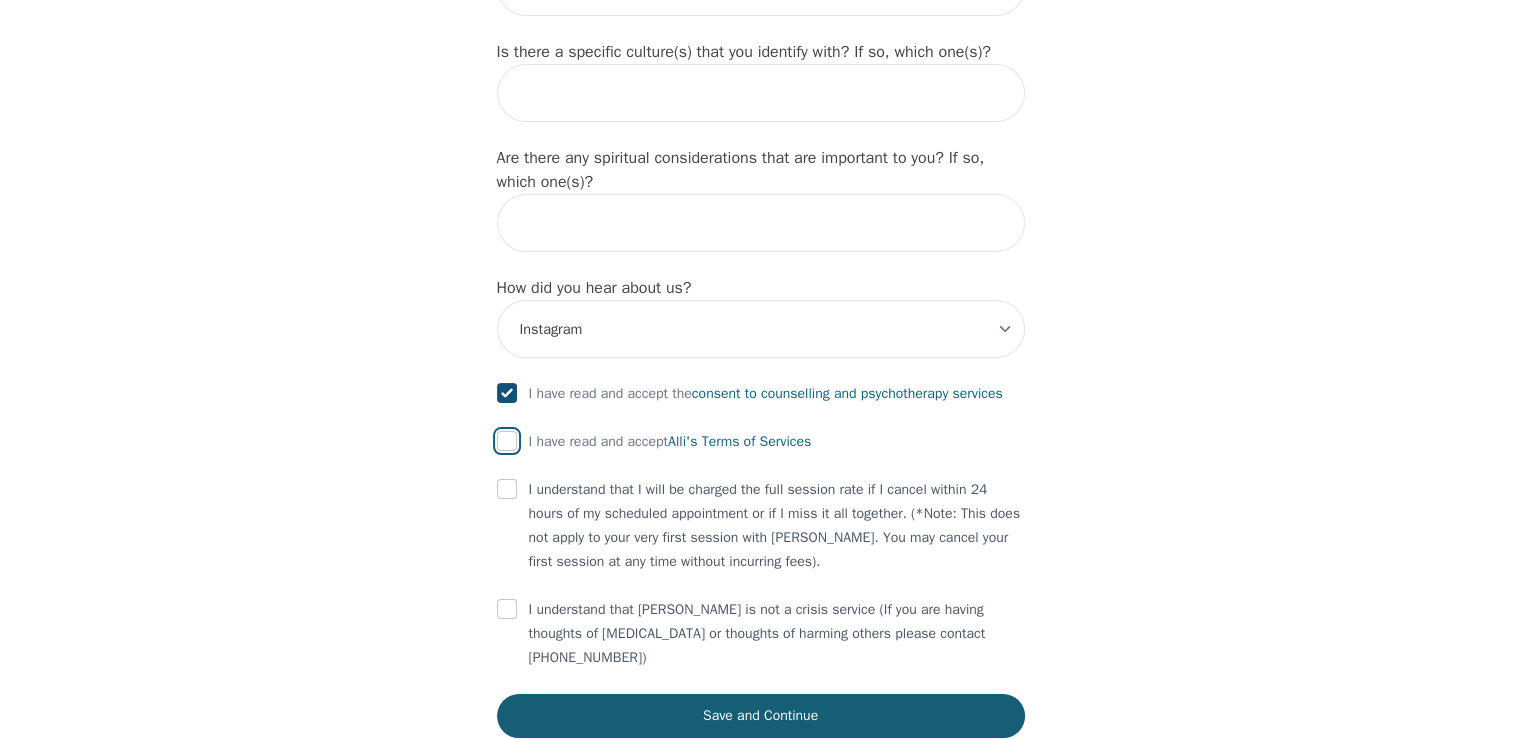 click at bounding box center (507, 441) 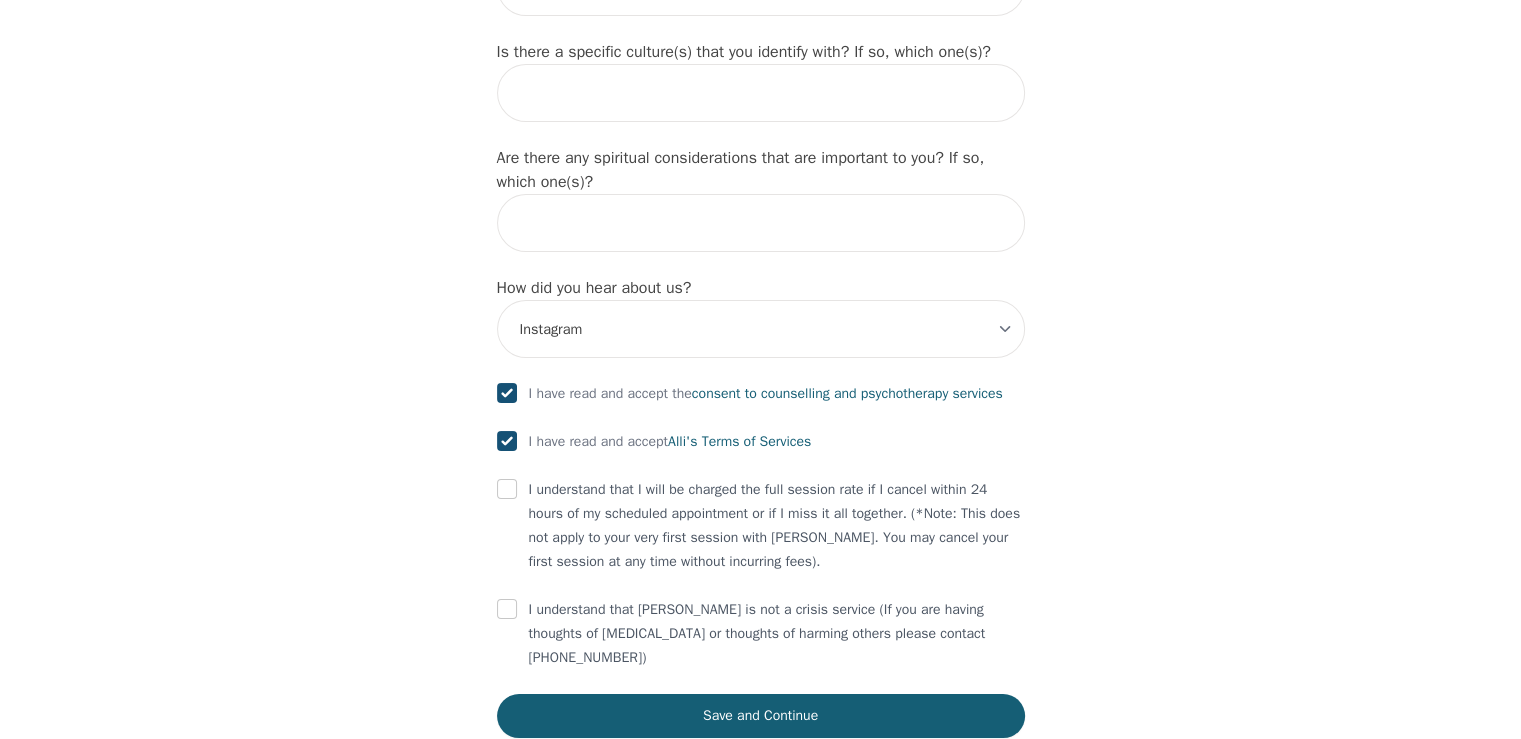 checkbox on "true" 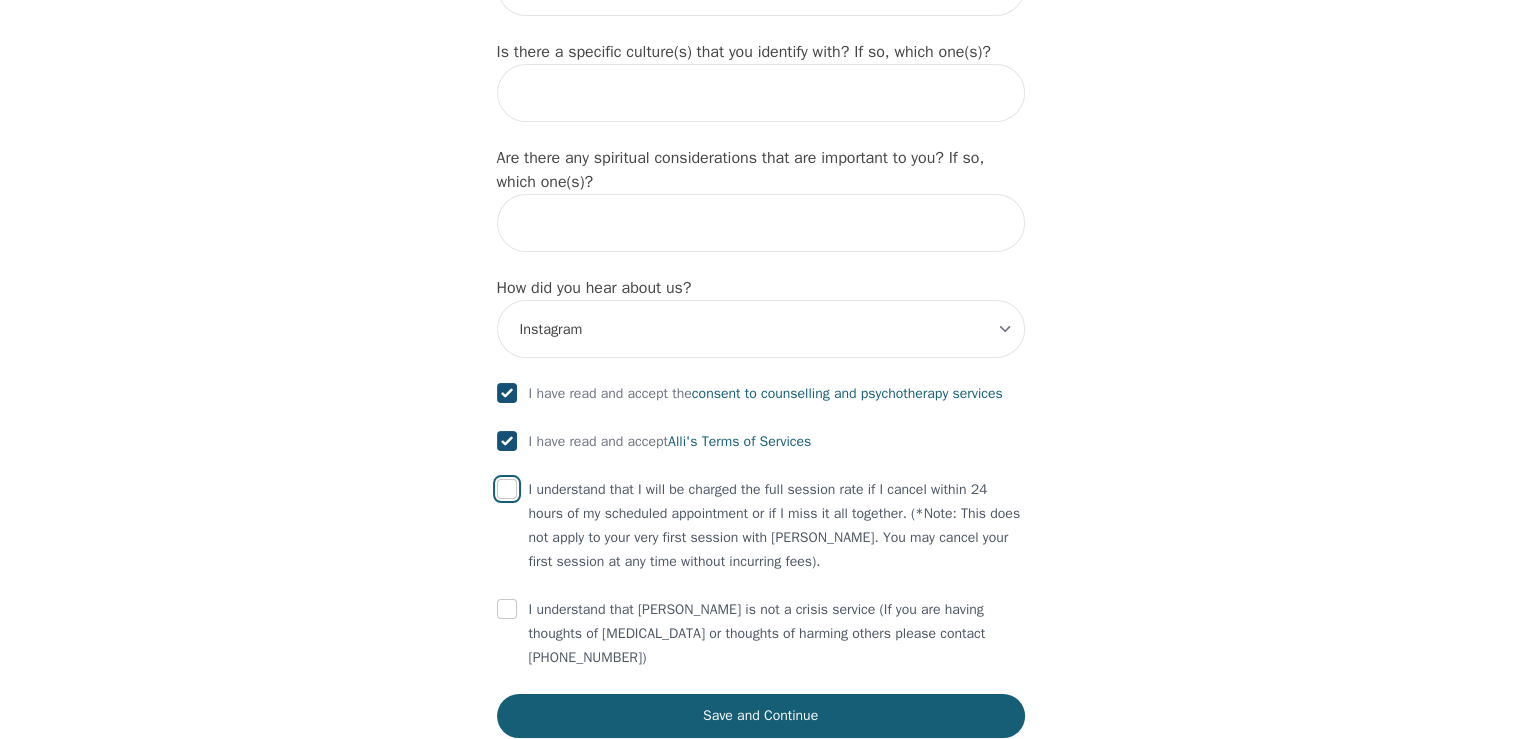 click at bounding box center [507, 489] 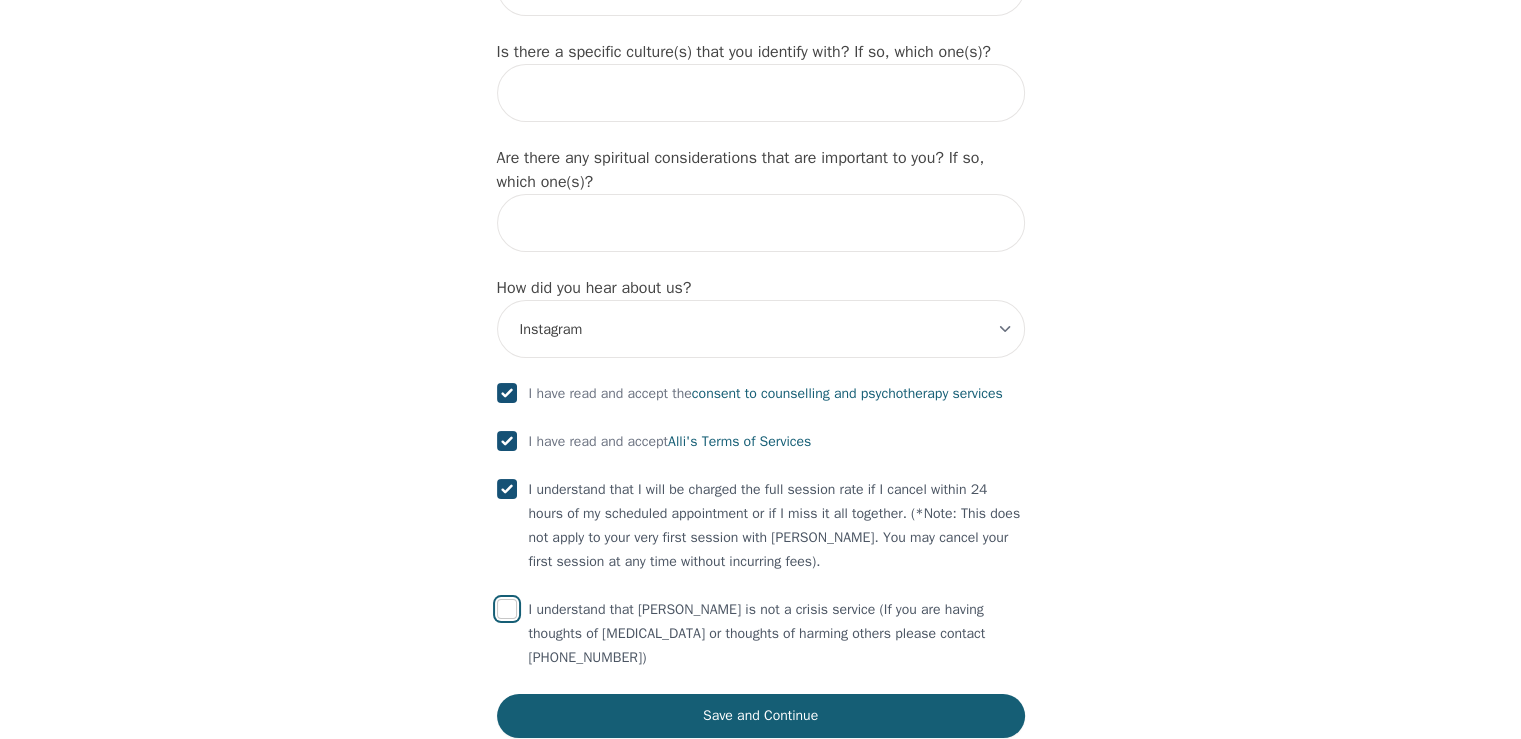 click at bounding box center [507, 609] 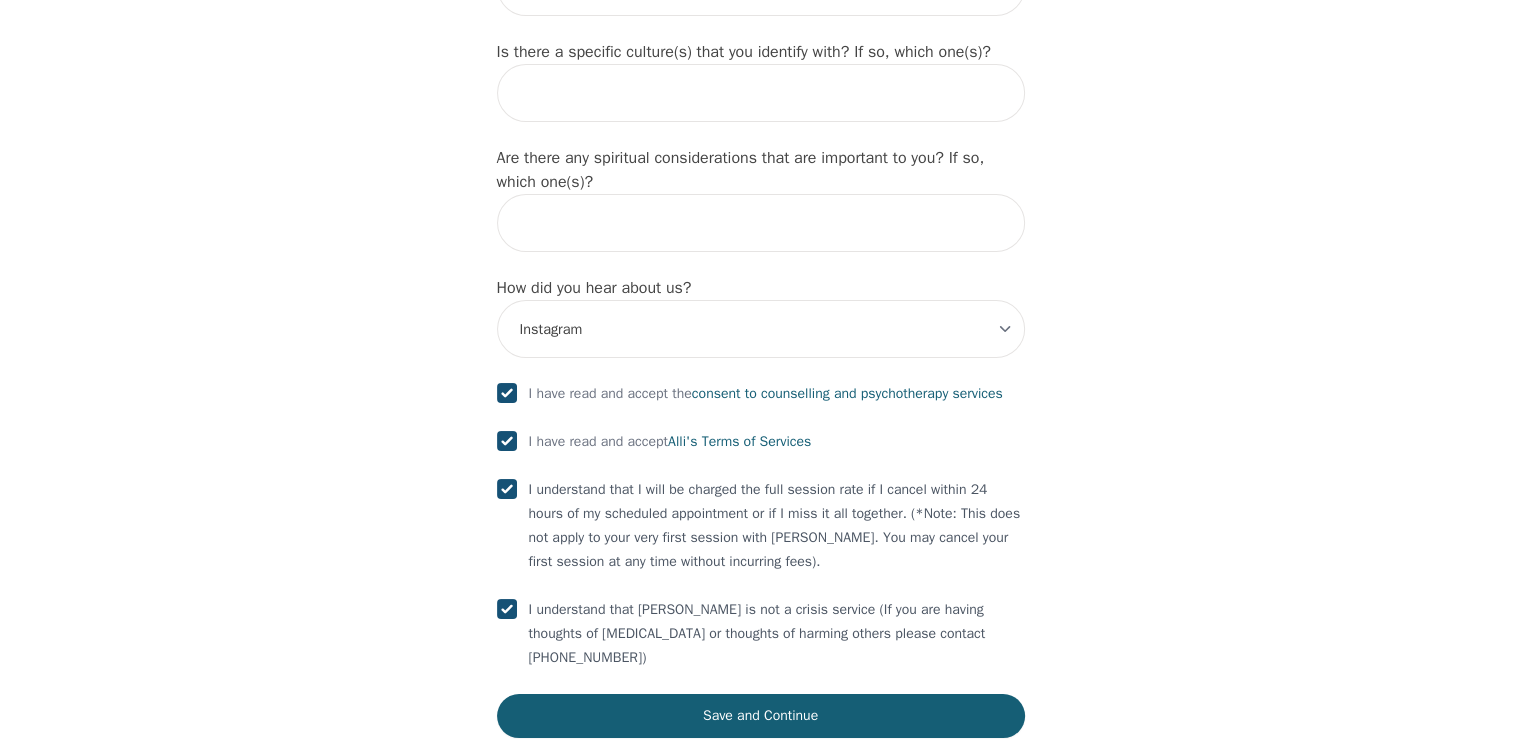 checkbox on "true" 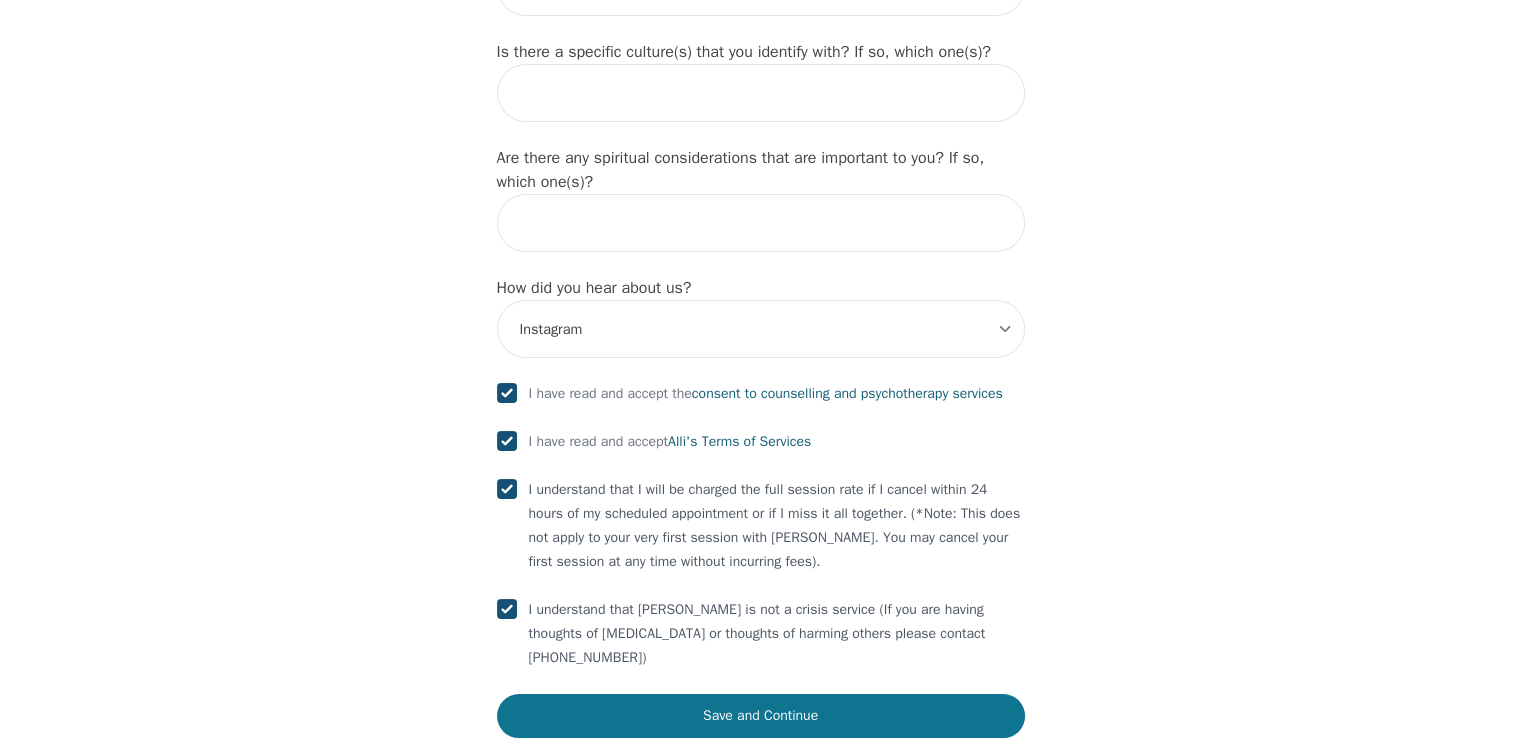 click on "Save and Continue" at bounding box center (761, 716) 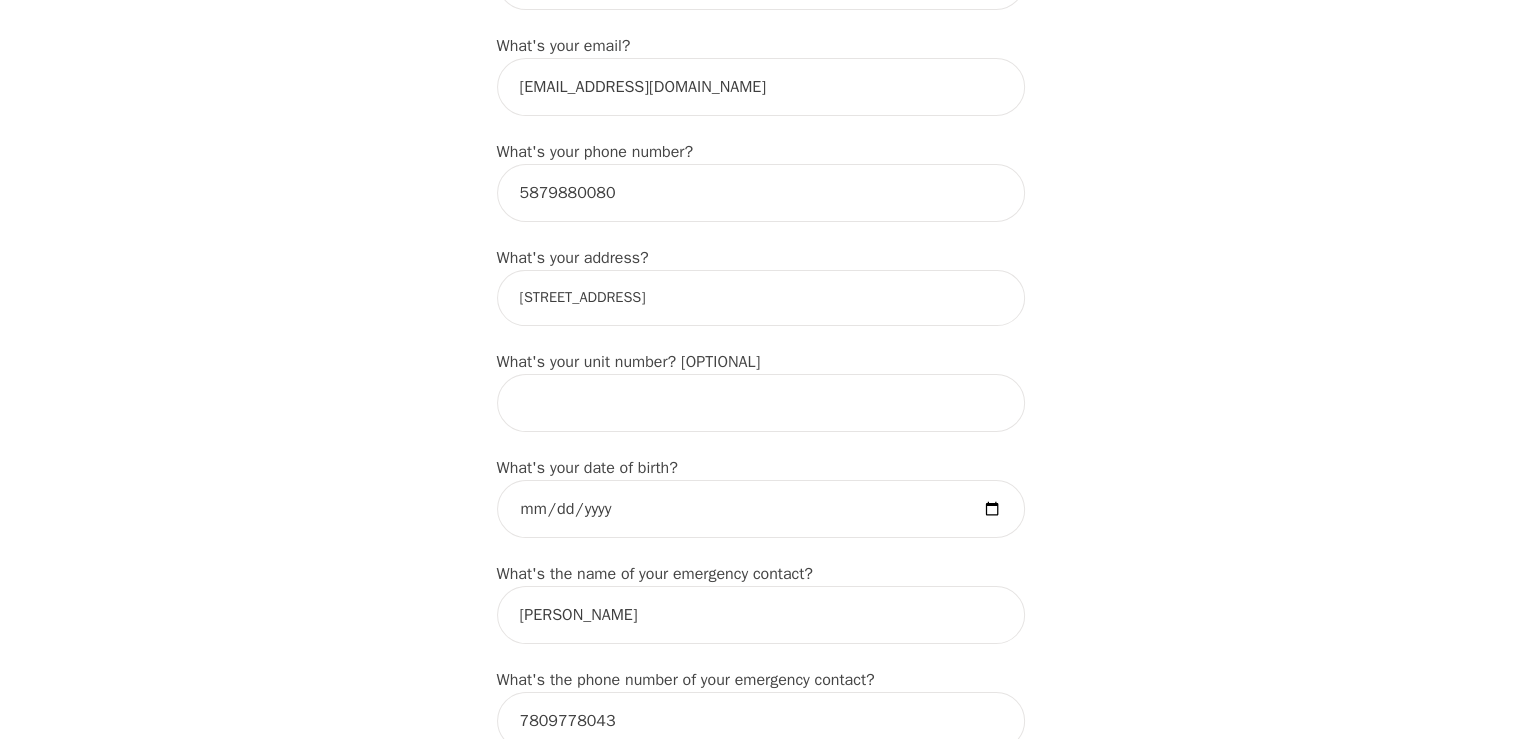 click on "[STREET_ADDRESS]" at bounding box center (761, 298) 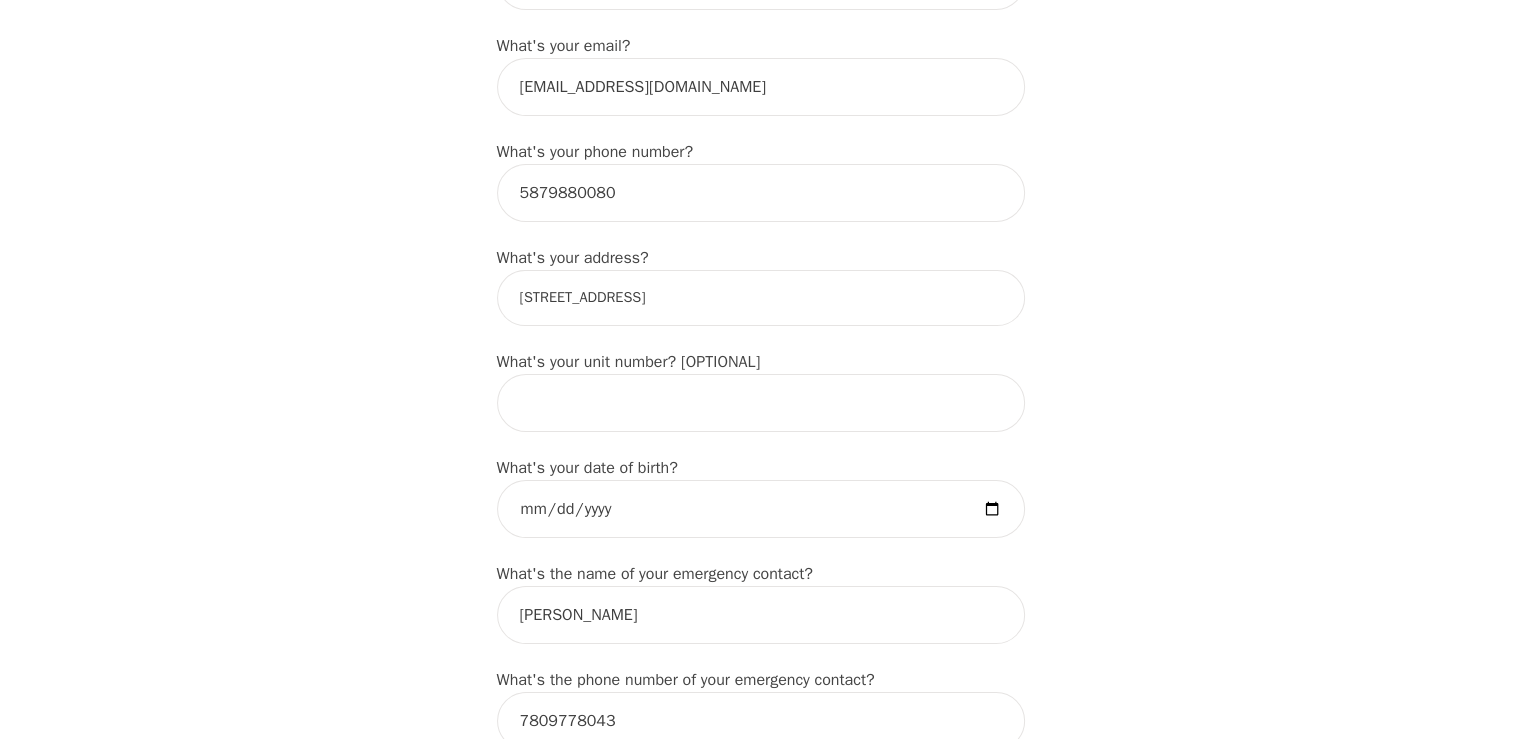 type on "[STREET_ADDRESS]" 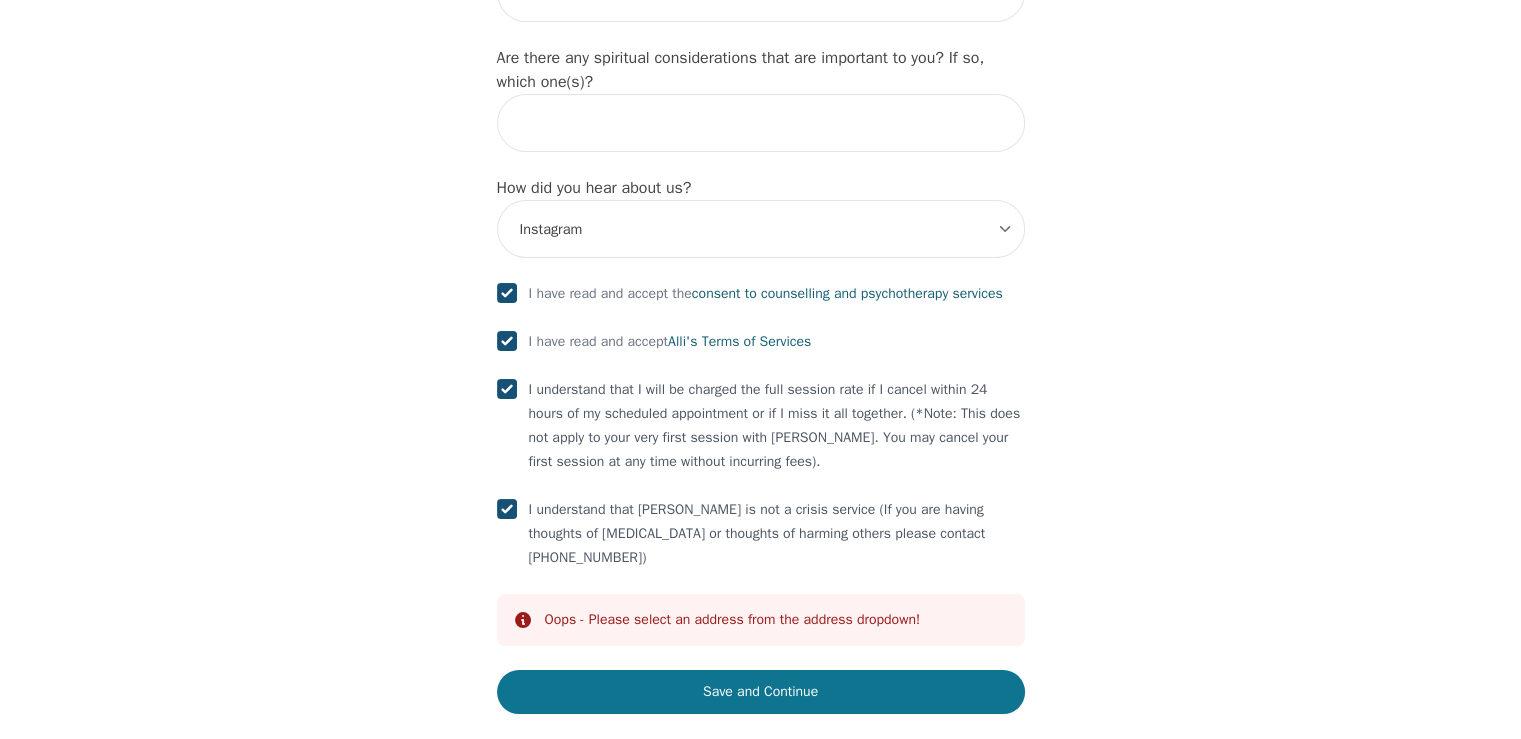 click on "Save and Continue" at bounding box center (761, 692) 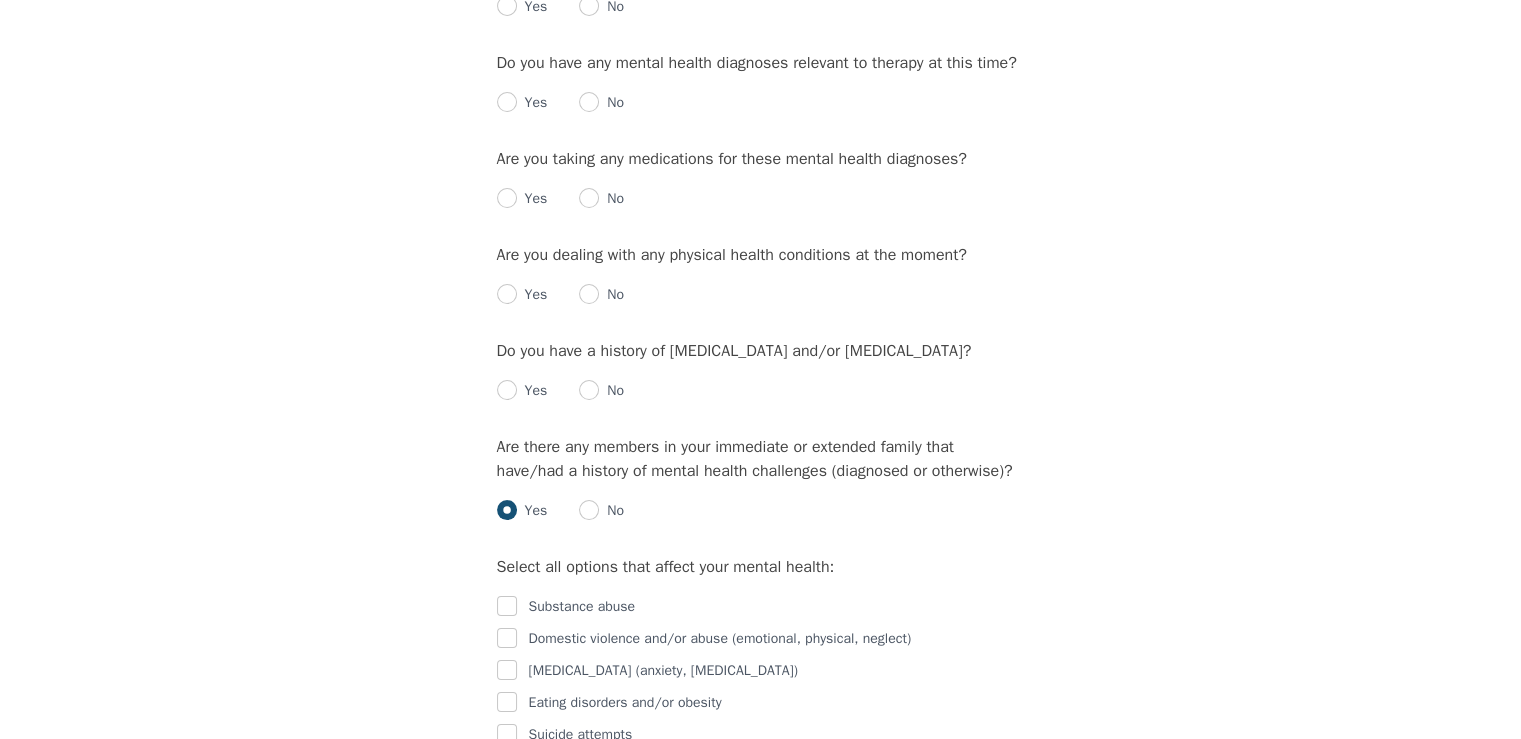 scroll, scrollTop: 0, scrollLeft: 0, axis: both 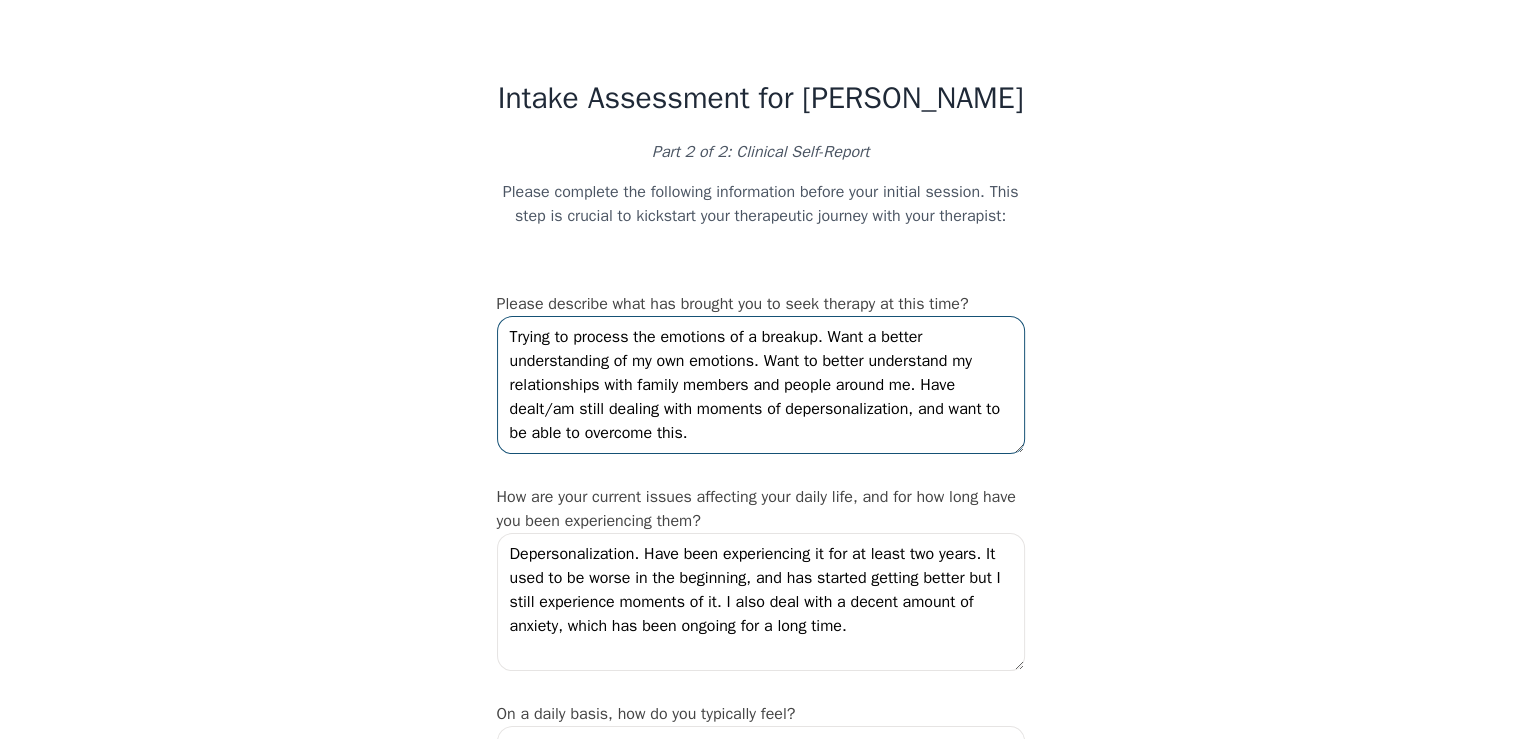 drag, startPoint x: 717, startPoint y: 439, endPoint x: 486, endPoint y: 326, distance: 257.15753 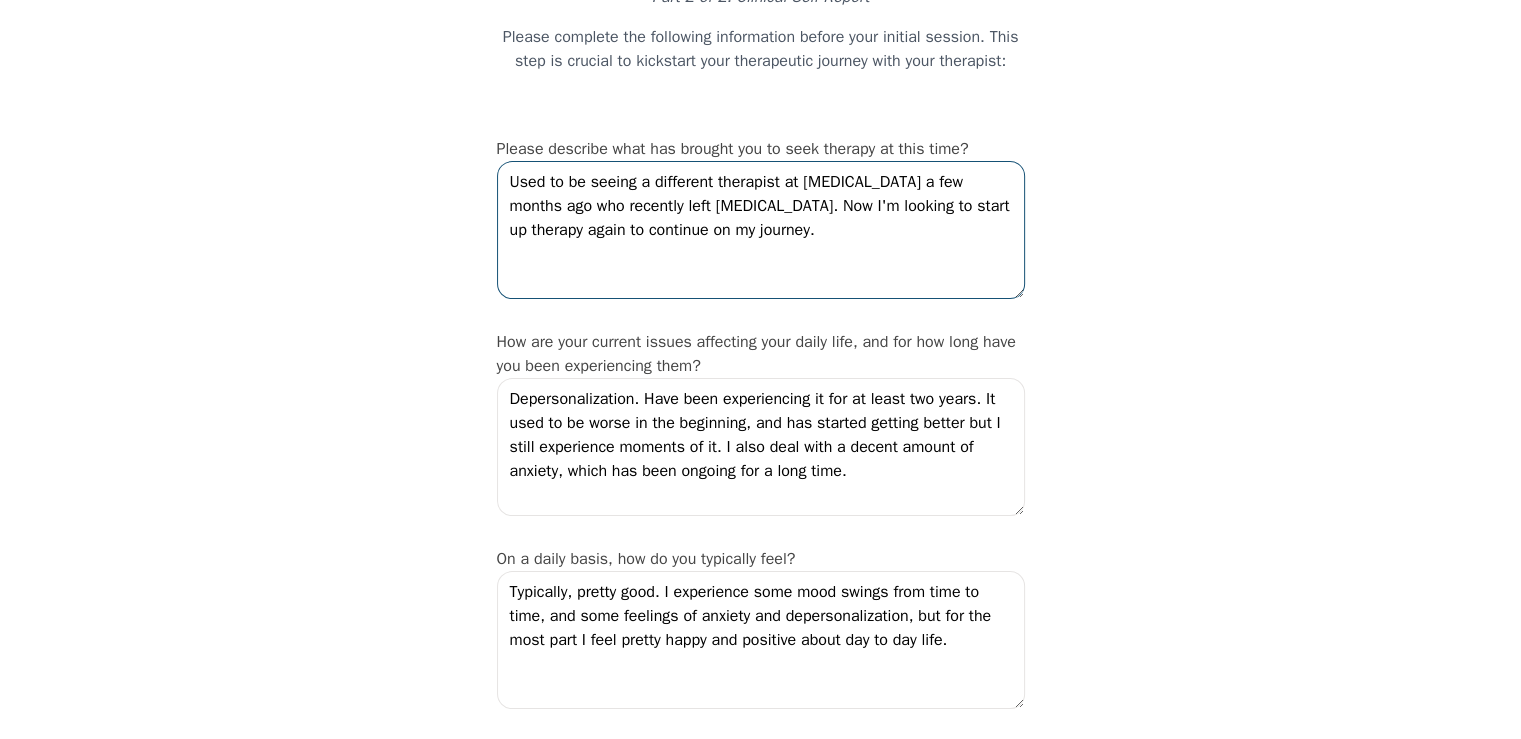 scroll, scrollTop: 200, scrollLeft: 0, axis: vertical 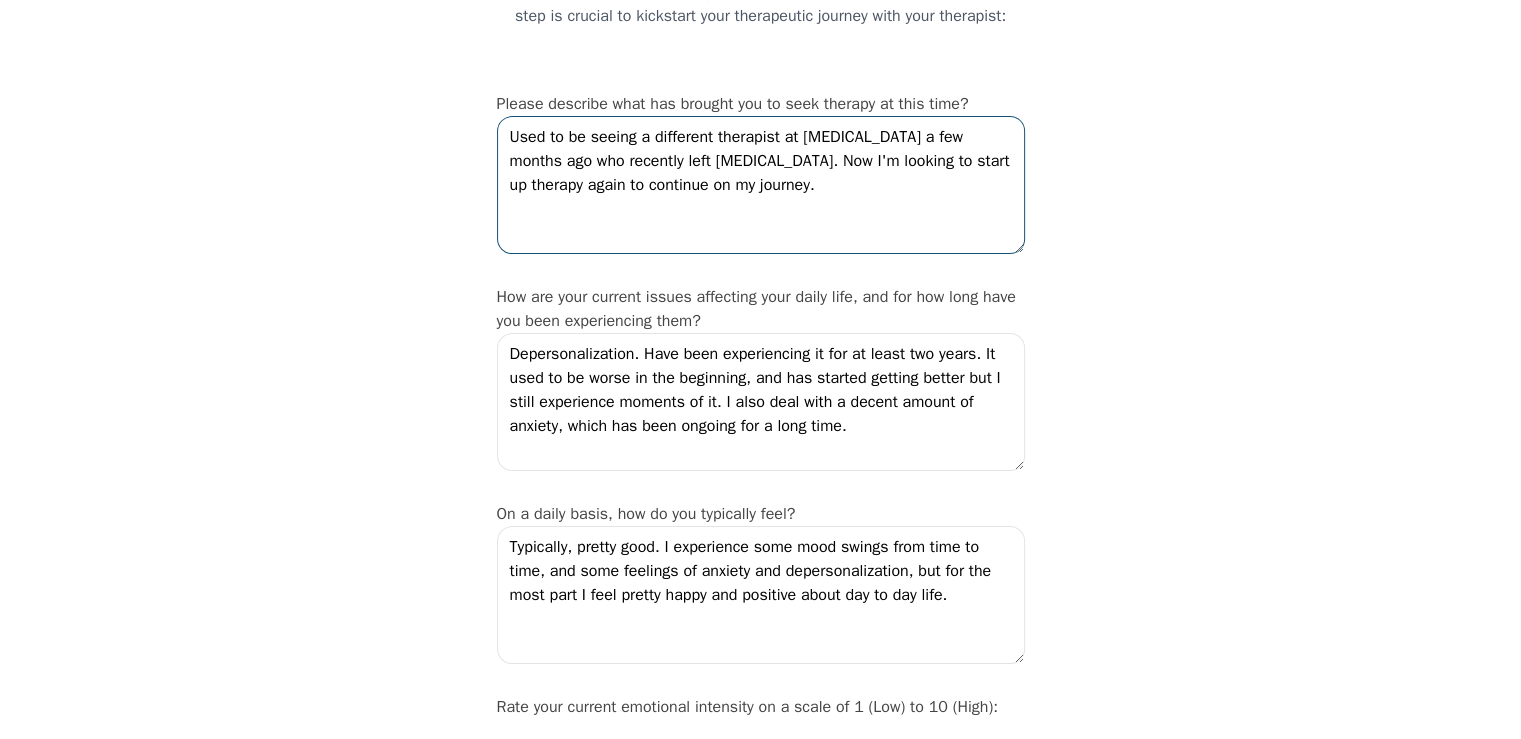 type on "Used to be seeing a different therapist at [MEDICAL_DATA] a few months ago who recently left [MEDICAL_DATA]. Now I'm looking to start up therapy again to continue on my journey." 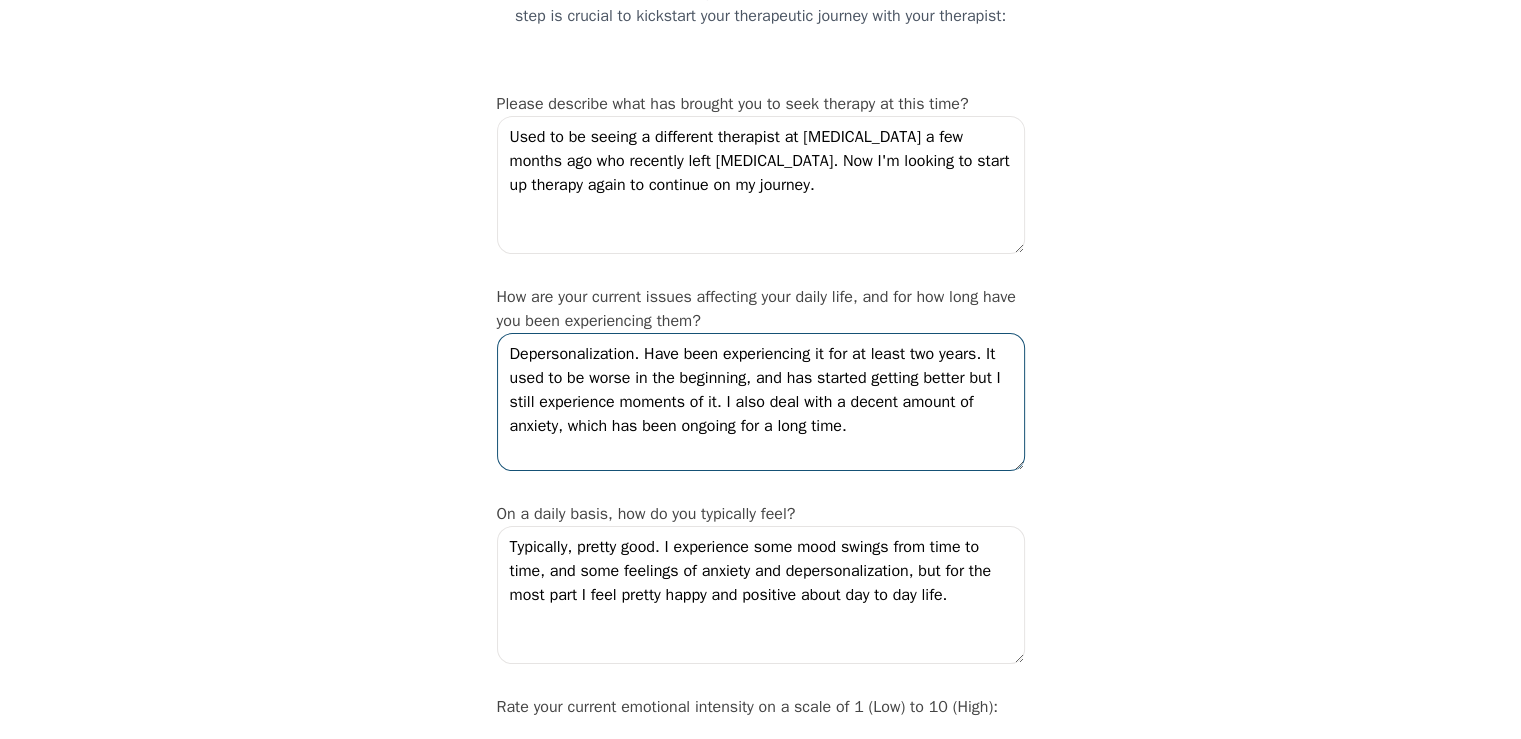 drag, startPoint x: 871, startPoint y: 427, endPoint x: 471, endPoint y: 334, distance: 410.66898 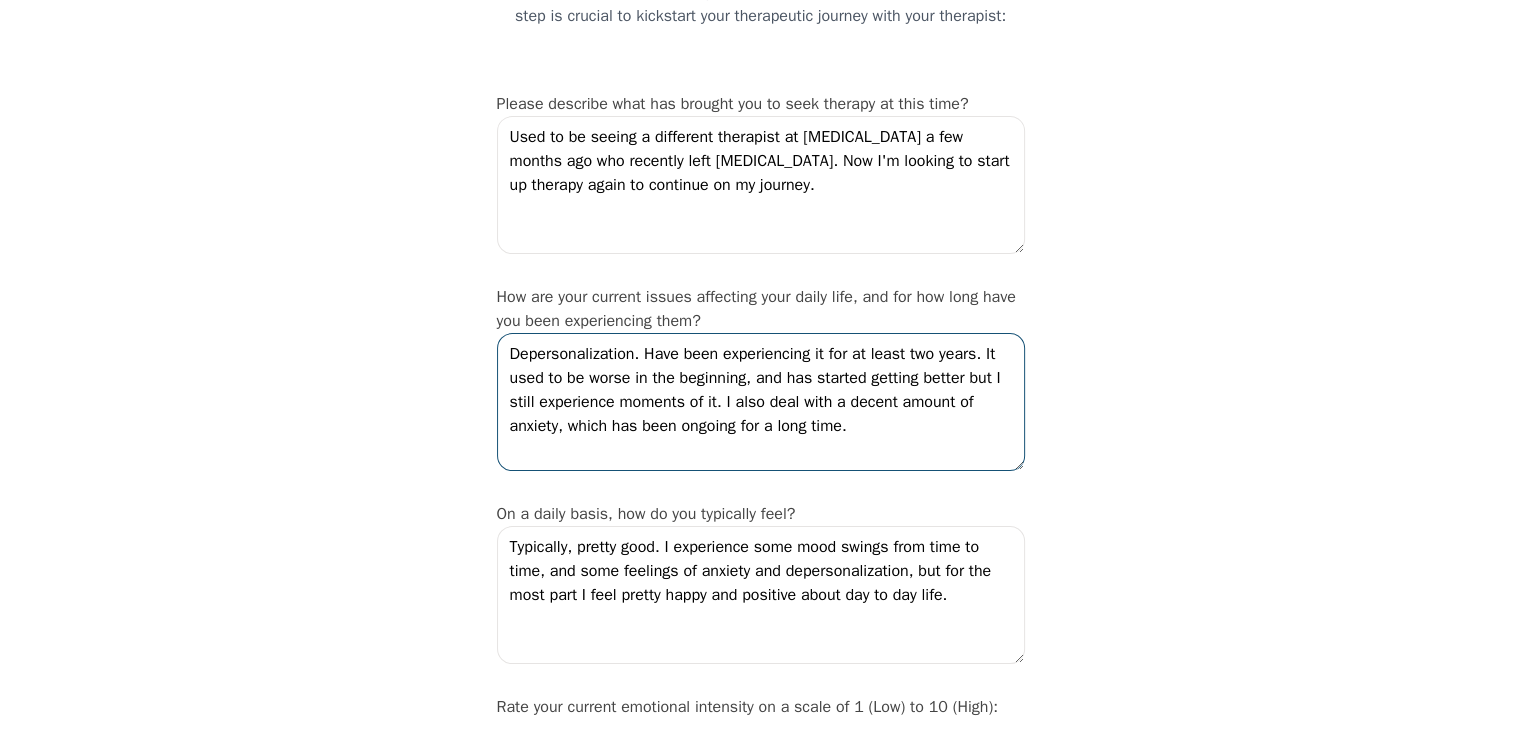 click on "Intake Assessment for [PERSON_NAME] Part 2 of 2: Clinical Self-Report Please complete the following information before your initial session. This step is crucial to kickstart your therapeutic journey with your therapist: Please describe what has brought you to seek therapy at this time? Used to be seeing a different therapist at [GEOGRAPHIC_DATA] a few months ago who recently left [MEDICAL_DATA]. Now I'm looking to start up therapy again to continue on my journey. How are your current issues affecting your daily life, and for how long have you been experiencing them? Depersonalization. Have been experiencing it for at least two years. It used to be worse in the beginning, and has started getting better but I still experience moments of it. I also deal with a decent amount of anxiety, which has been ongoing for a long time. On a daily basis, how do you typically feel? Rate your current emotional intensity on a scale of 1 (Low) to 10 (High): 1 2 3 4 5 6 7 8 9 10 Low Intensity High Intensity Lack of motivation Talking too fast Sadness" at bounding box center [760, 1787] 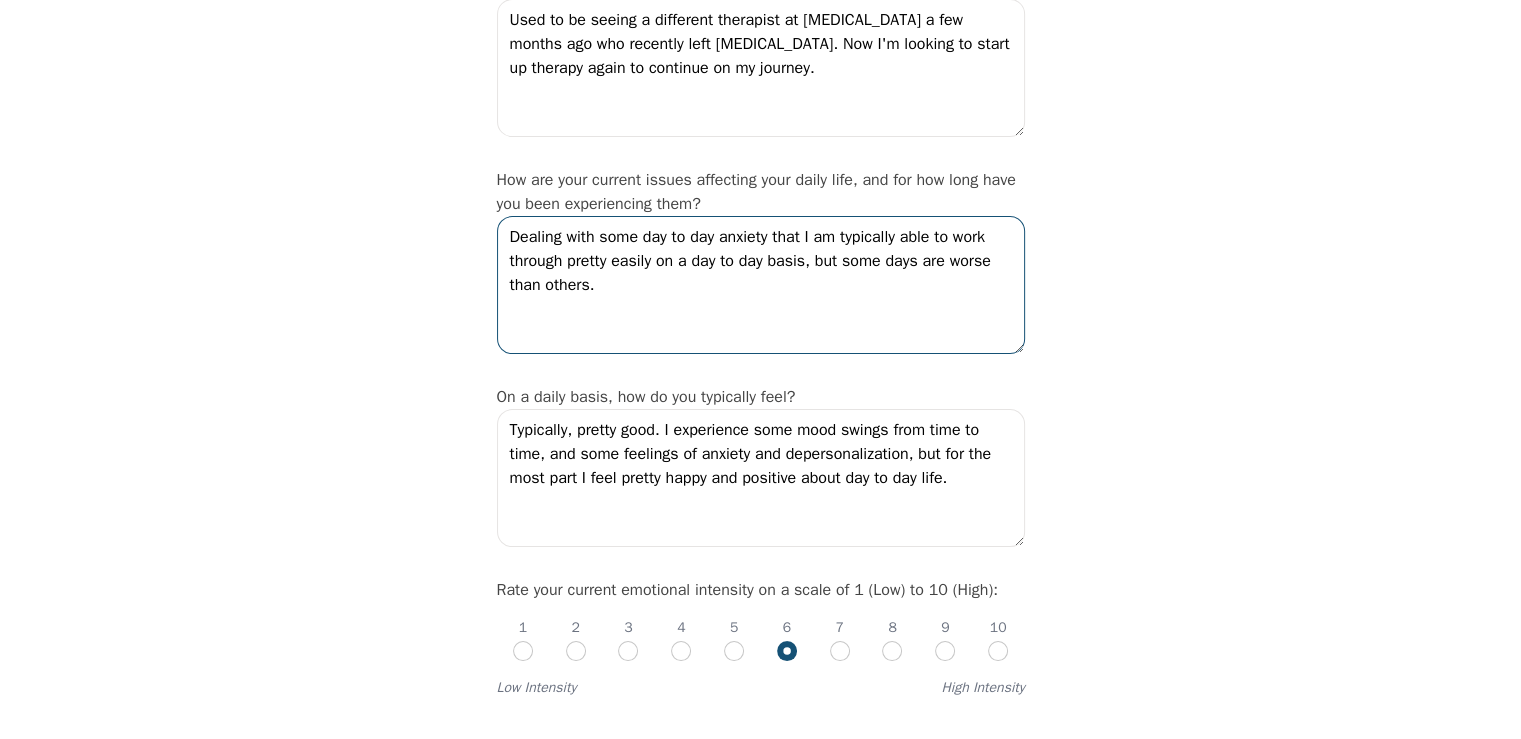 scroll, scrollTop: 400, scrollLeft: 0, axis: vertical 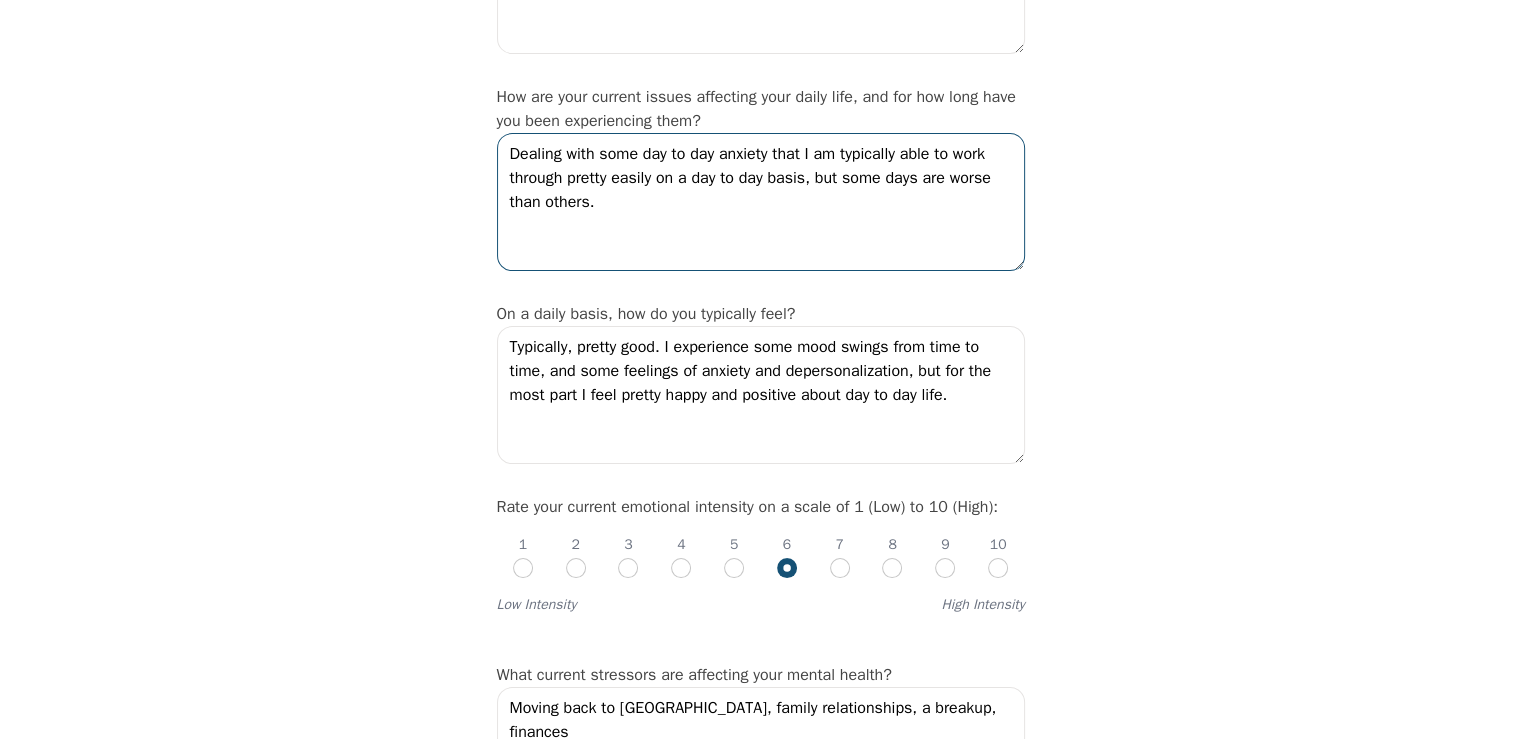 type on "Dealing with some day to day anxiety that I am typically able to work through pretty easily on a day to day basis, but some days are worse than others." 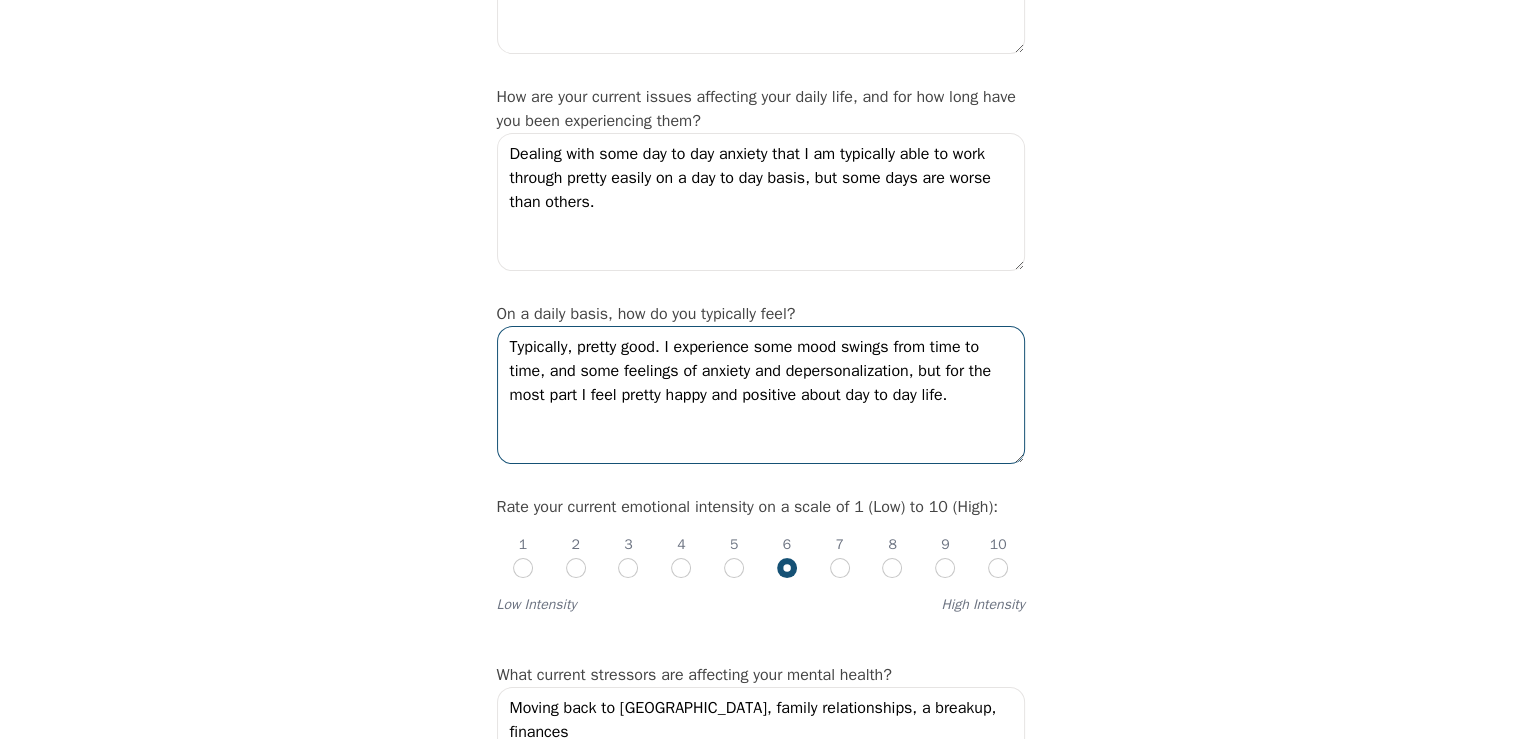 drag, startPoint x: 983, startPoint y: 392, endPoint x: 362, endPoint y: 339, distance: 623.25757 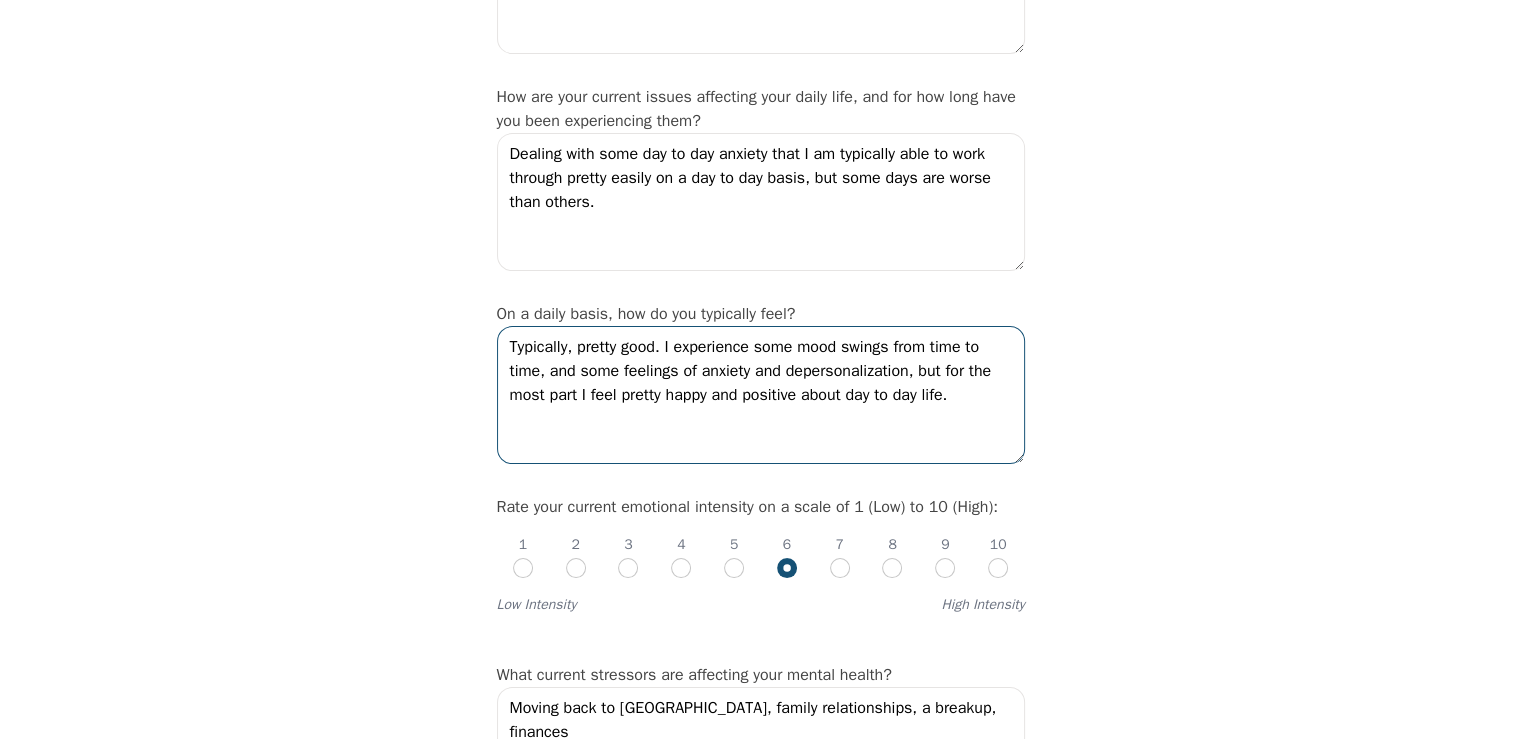 click on "Intake Assessment for [PERSON_NAME] Part 2 of 2: Clinical Self-Report Please complete the following information before your initial session. This step is crucial to kickstart your therapeutic journey with your therapist: Please describe what has brought you to seek therapy at this time? Used to be seeing a different therapist at [GEOGRAPHIC_DATA] a few months ago who recently left [MEDICAL_DATA]. Now I'm looking to start up therapy again to continue on my journey. How are your current issues affecting your daily life, and for how long have you been experiencing them? Dealing with some day to day anxiety that I am typically able to work through pretty easily on a day to day basis, but some days are worse than others. On a daily basis, how do you typically feel? Typically, pretty good. I experience some mood swings from time to time, and some feelings of anxiety and depersonalization, but for the most part I feel pretty happy and positive about day to day life. Rate your current emotional intensity on a scale of 1 (Low) to 10 (High): 1" at bounding box center (760, 1587) 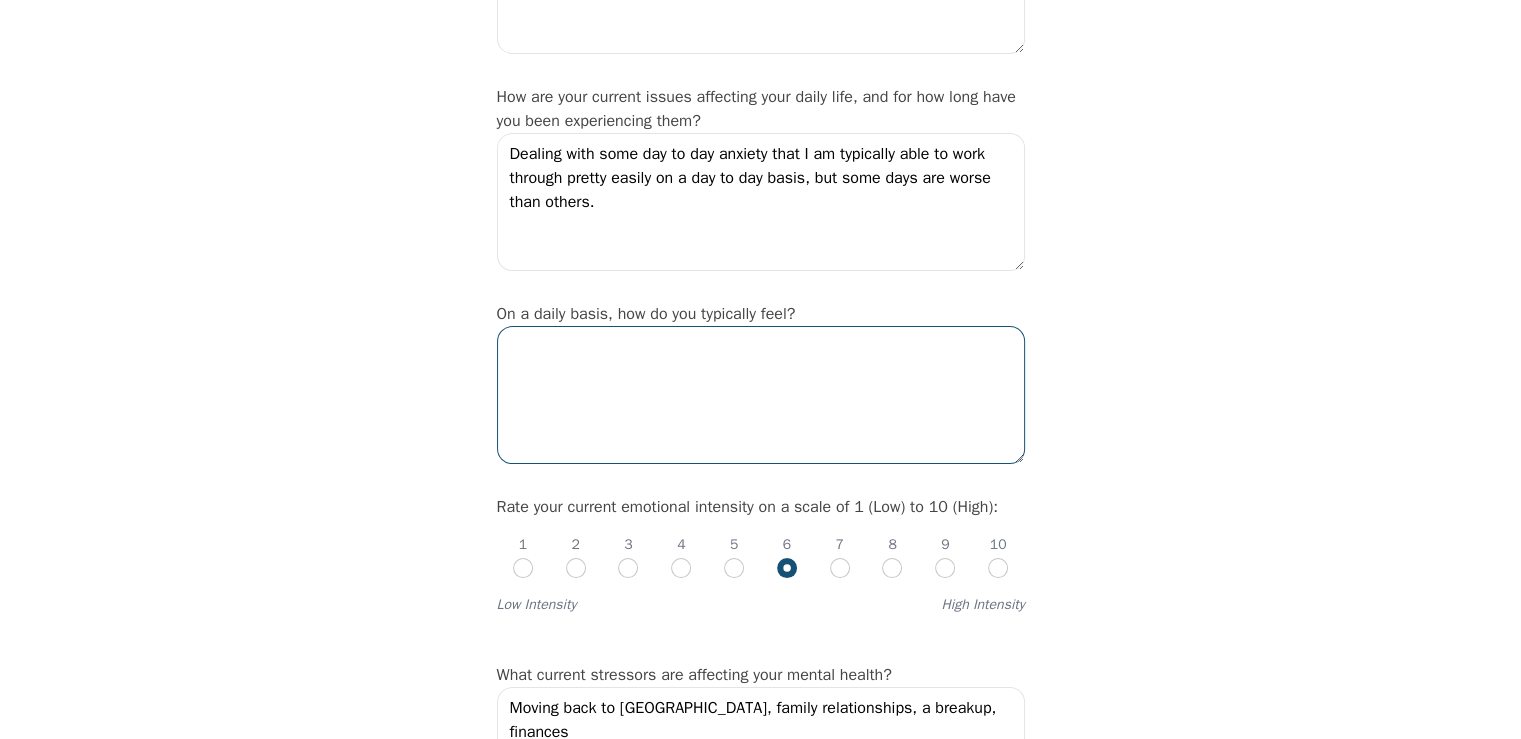 type on "Typically, pretty good. I experience some mood swings from time to time, and some feelings of anxiety and depersonalization, but for the most part I feel pretty happy and positive about day to day life." 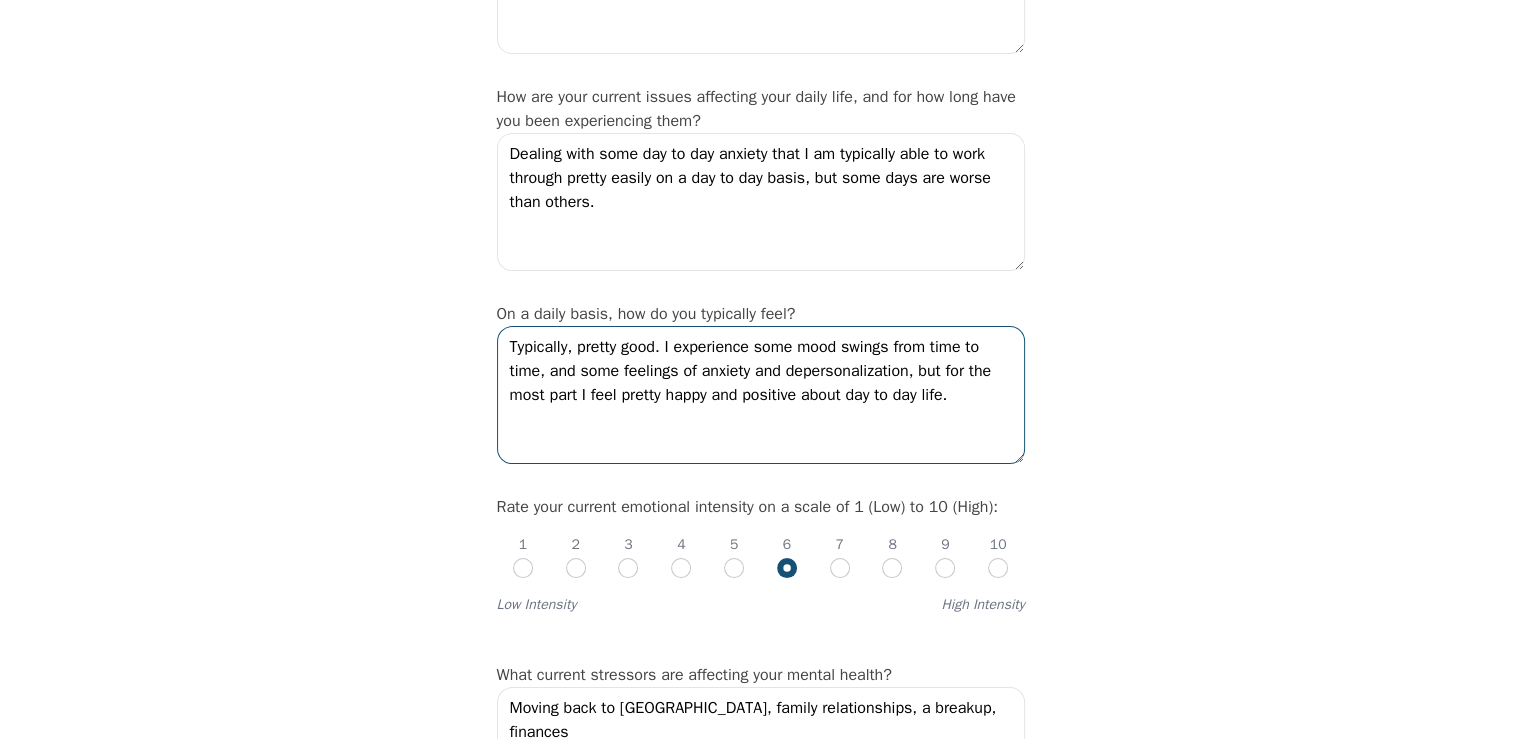 click on "Typically, pretty good. I experience some mood swings from time to time, and some feelings of anxiety and depersonalization, but for the most part I feel pretty happy and positive about day to day life." at bounding box center (761, 395) 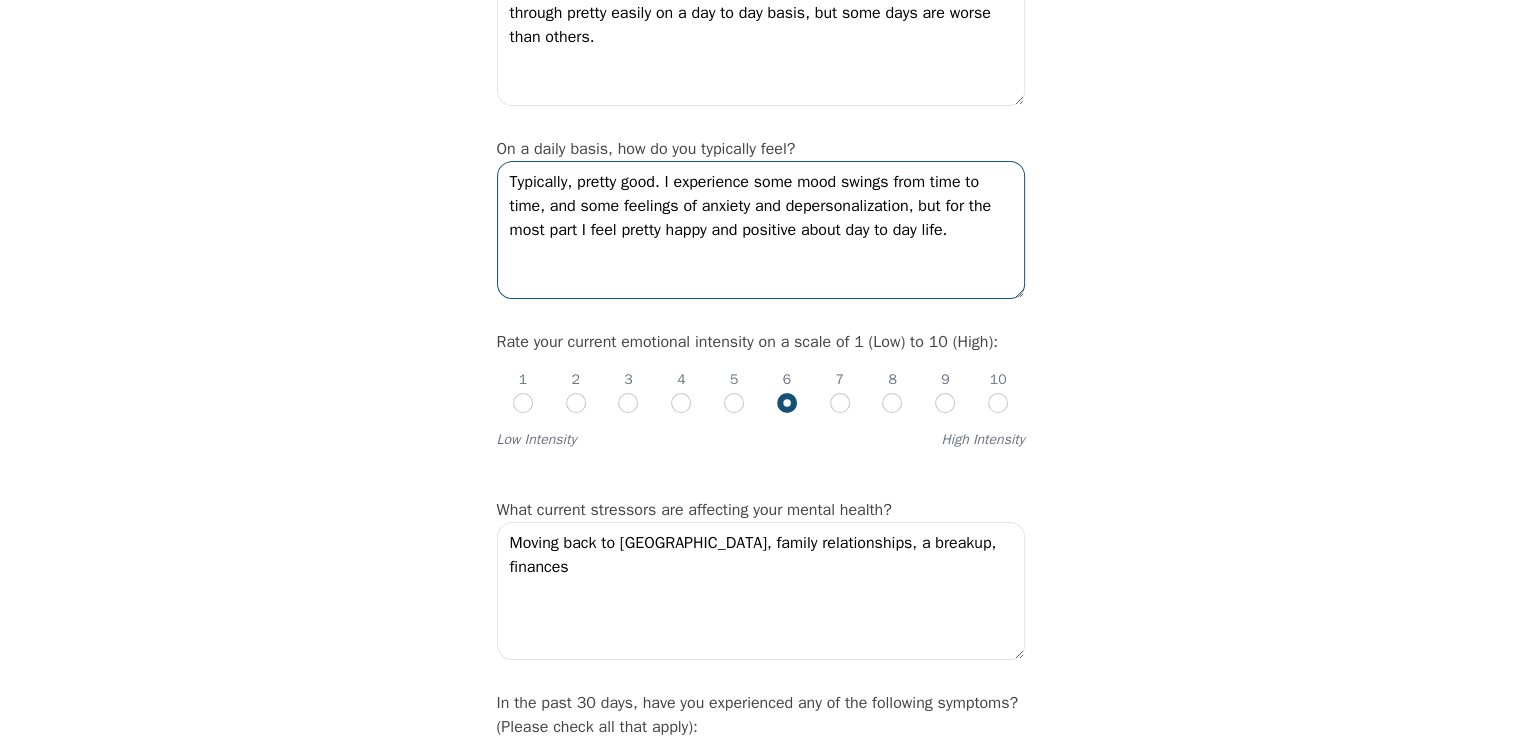 scroll, scrollTop: 600, scrollLeft: 0, axis: vertical 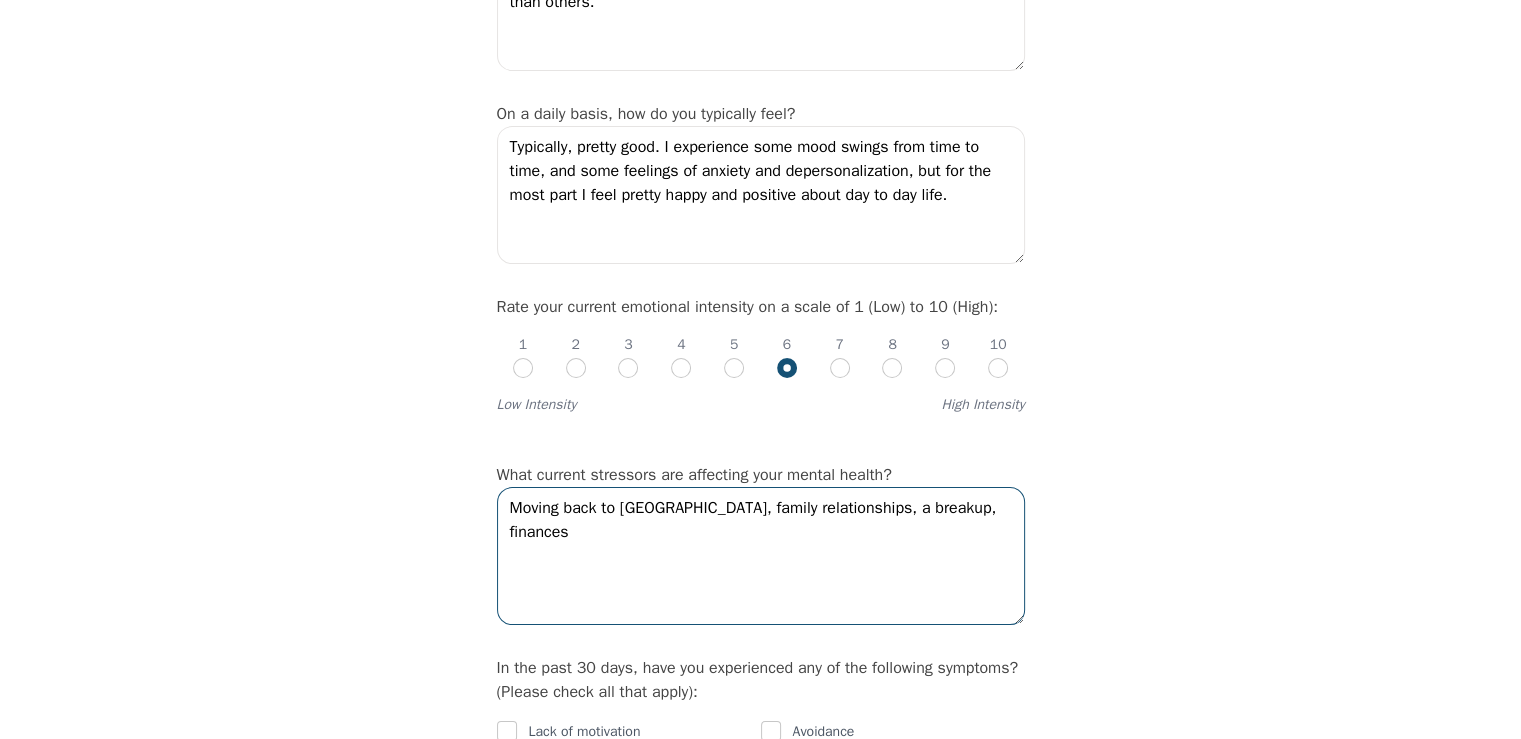drag, startPoint x: 979, startPoint y: 498, endPoint x: 494, endPoint y: 469, distance: 485.86624 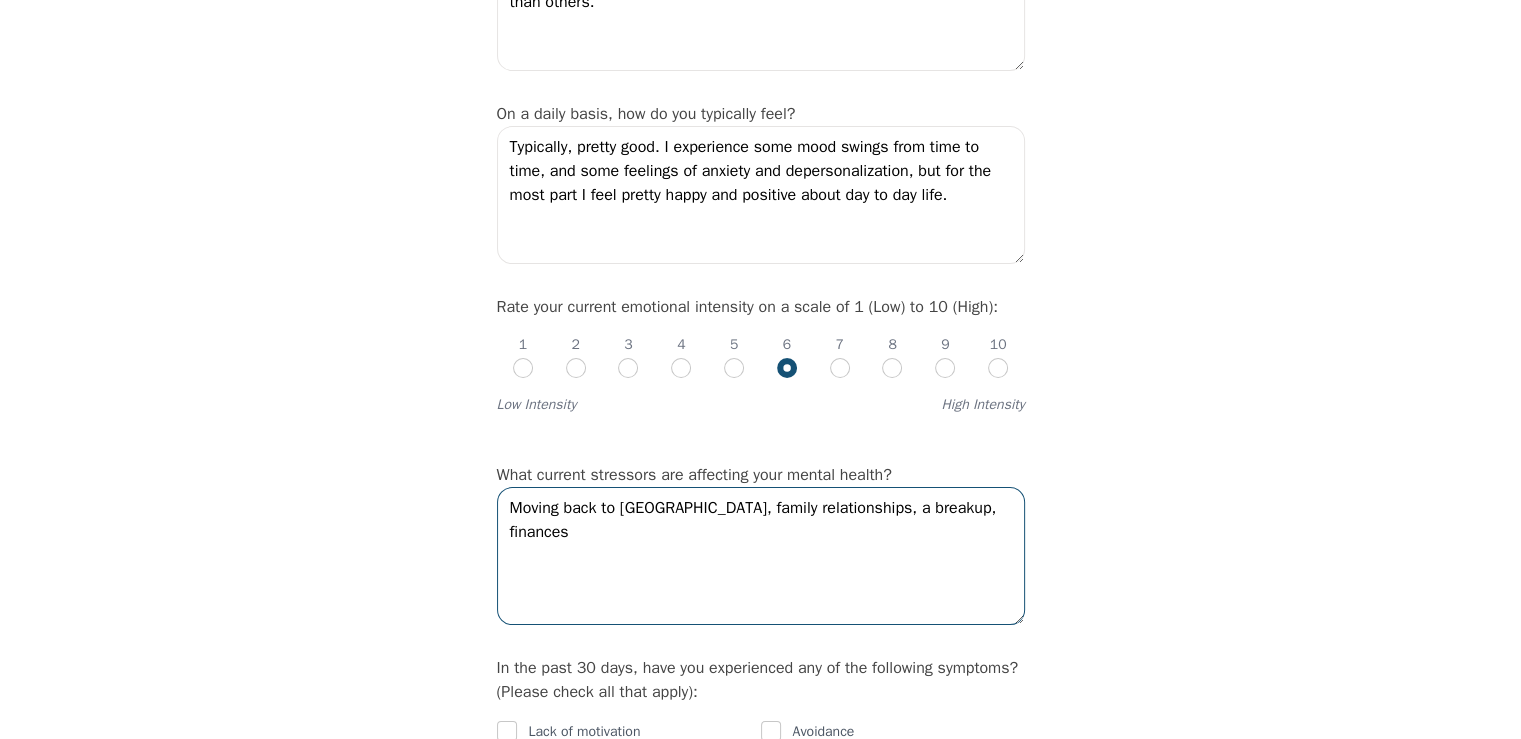 click on "Intake Assessment for [PERSON_NAME] Part 2 of 2: Clinical Self-Report Please complete the following information before your initial session. This step is crucial to kickstart your therapeutic journey with your therapist: Please describe what has brought you to seek therapy at this time? Used to be seeing a different therapist at [GEOGRAPHIC_DATA] a few months ago who recently left [MEDICAL_DATA]. Now I'm looking to start up therapy again to continue on my journey. How are your current issues affecting your daily life, and for how long have you been experiencing them? Dealing with some day to day anxiety that I am typically able to work through pretty easily on a day to day basis, but some days are worse than others. On a daily basis, how do you typically feel? Typically, pretty good. I experience some mood swings from time to time, and some feelings of anxiety and depersonalization, but for the most part I feel pretty happy and positive about day to day life. Rate your current emotional intensity on a scale of 1 (Low) to 10 (High): 1" at bounding box center [761, 1387] 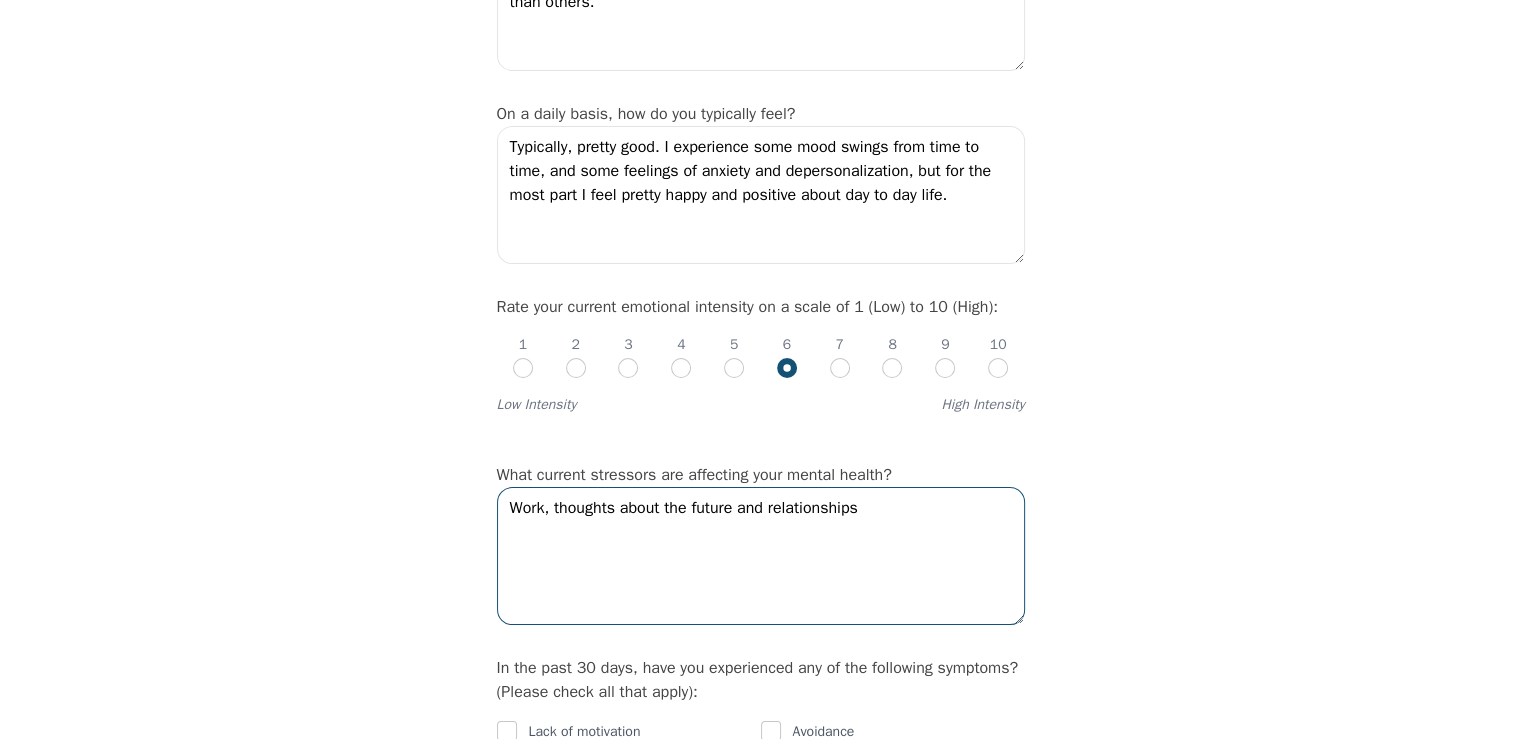 click on "Work, thoughts about the future and relationships" at bounding box center (761, 556) 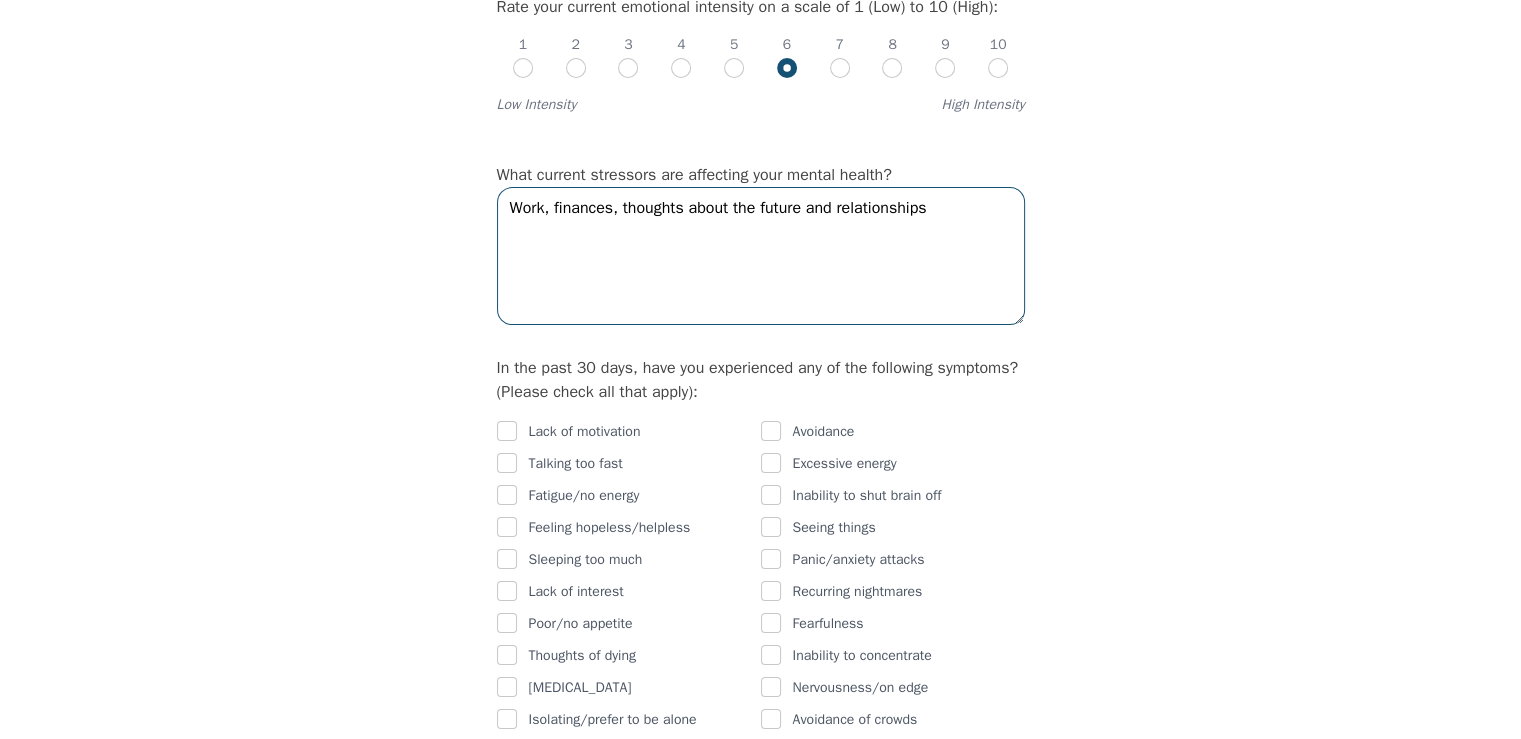 scroll, scrollTop: 1000, scrollLeft: 0, axis: vertical 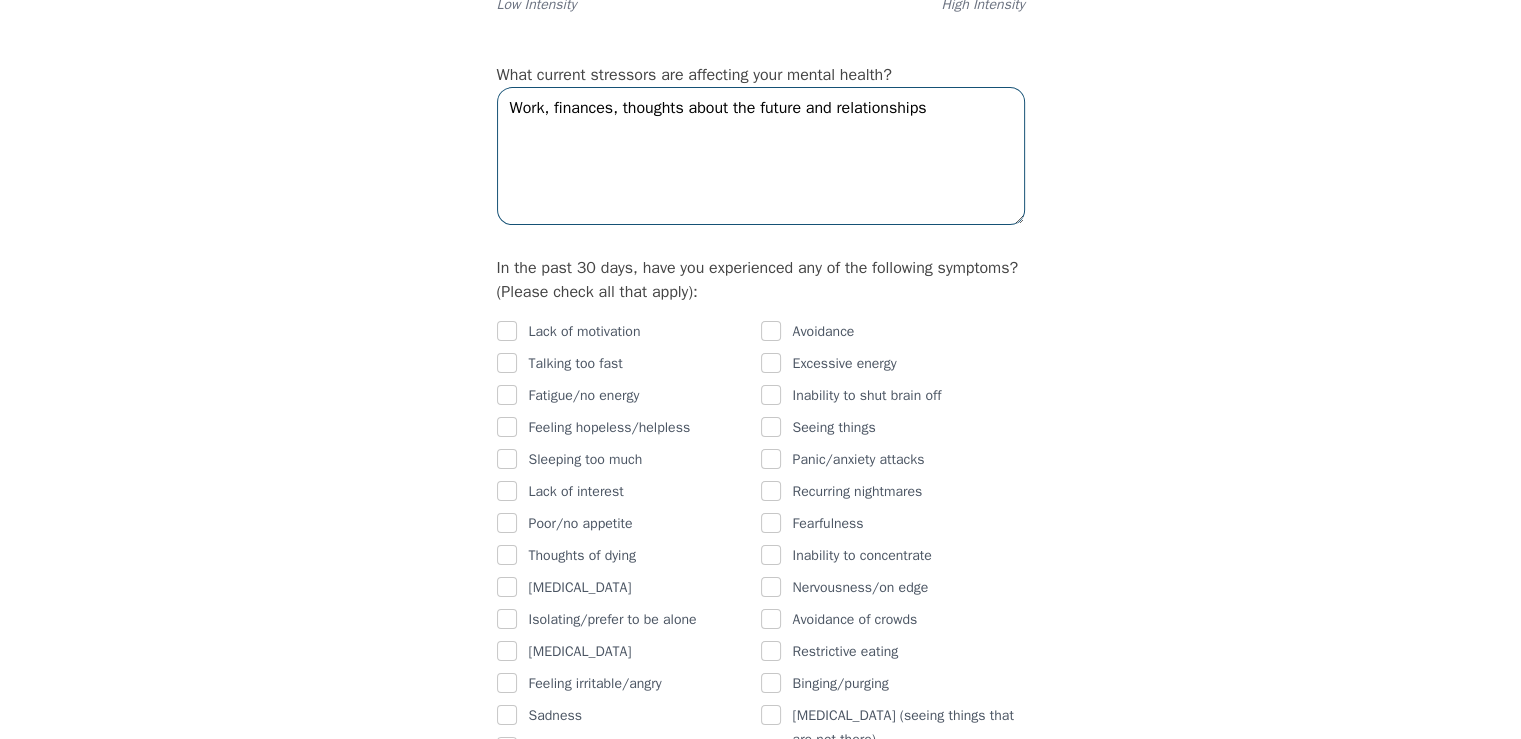 type on "Work, finances, thoughts about the future and relationships" 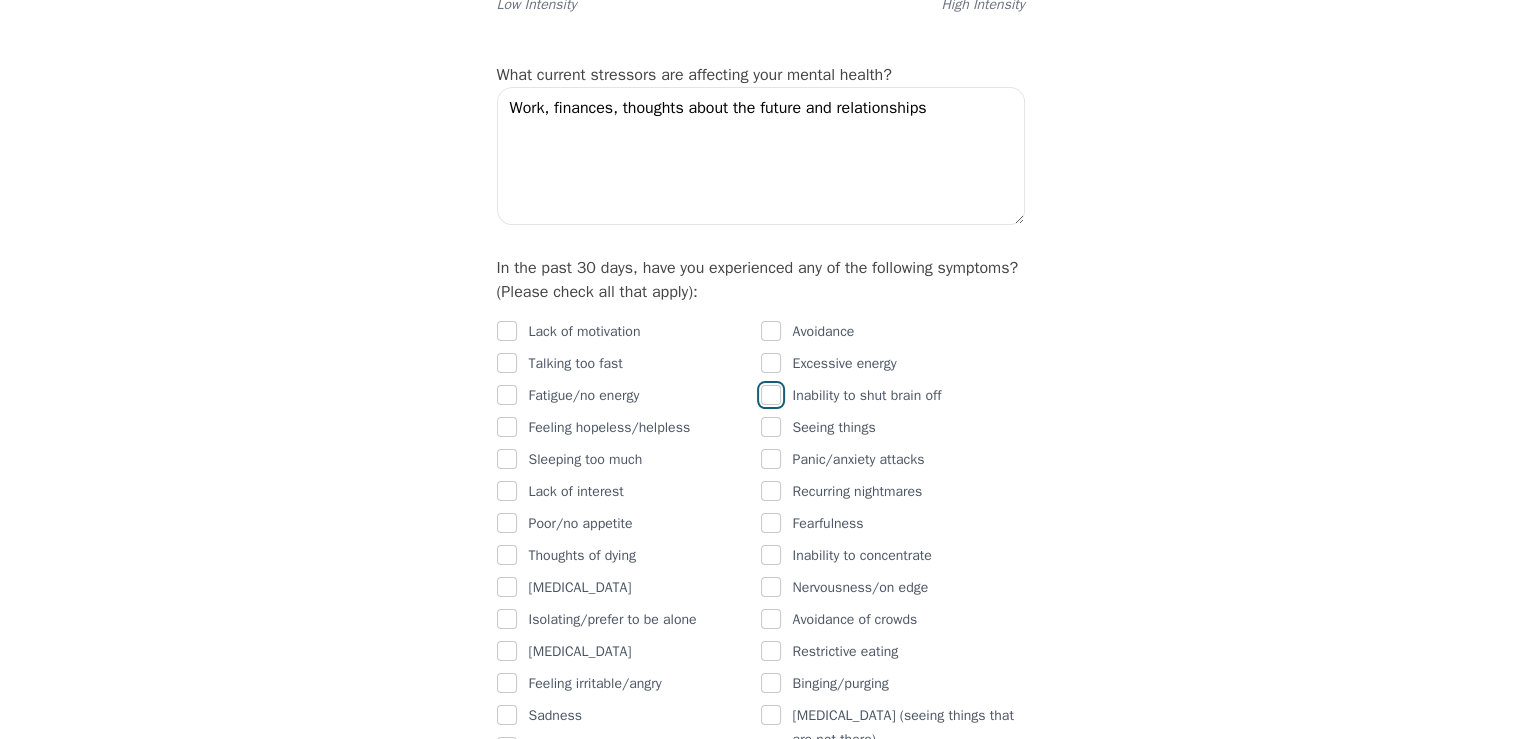 click at bounding box center (771, 395) 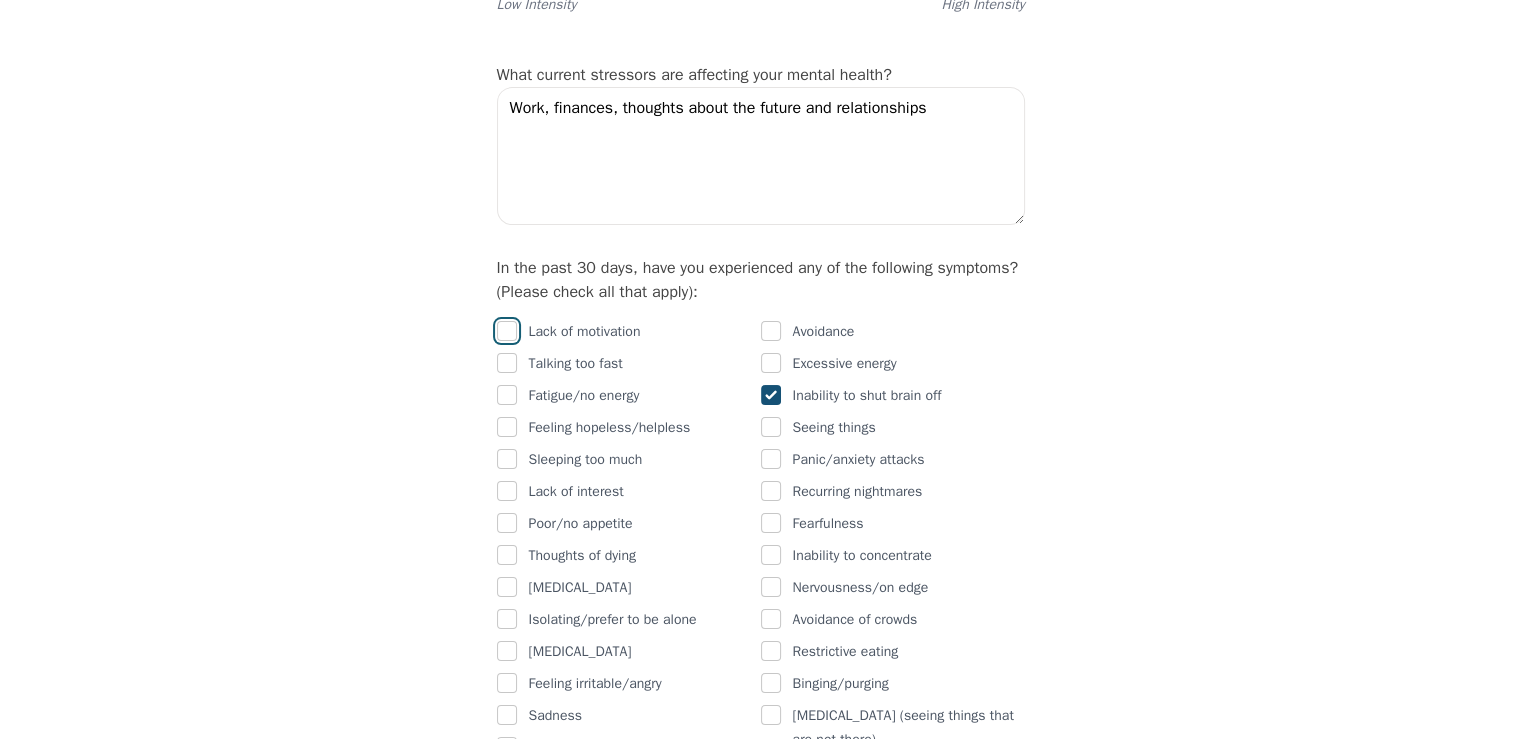 click at bounding box center (507, 331) 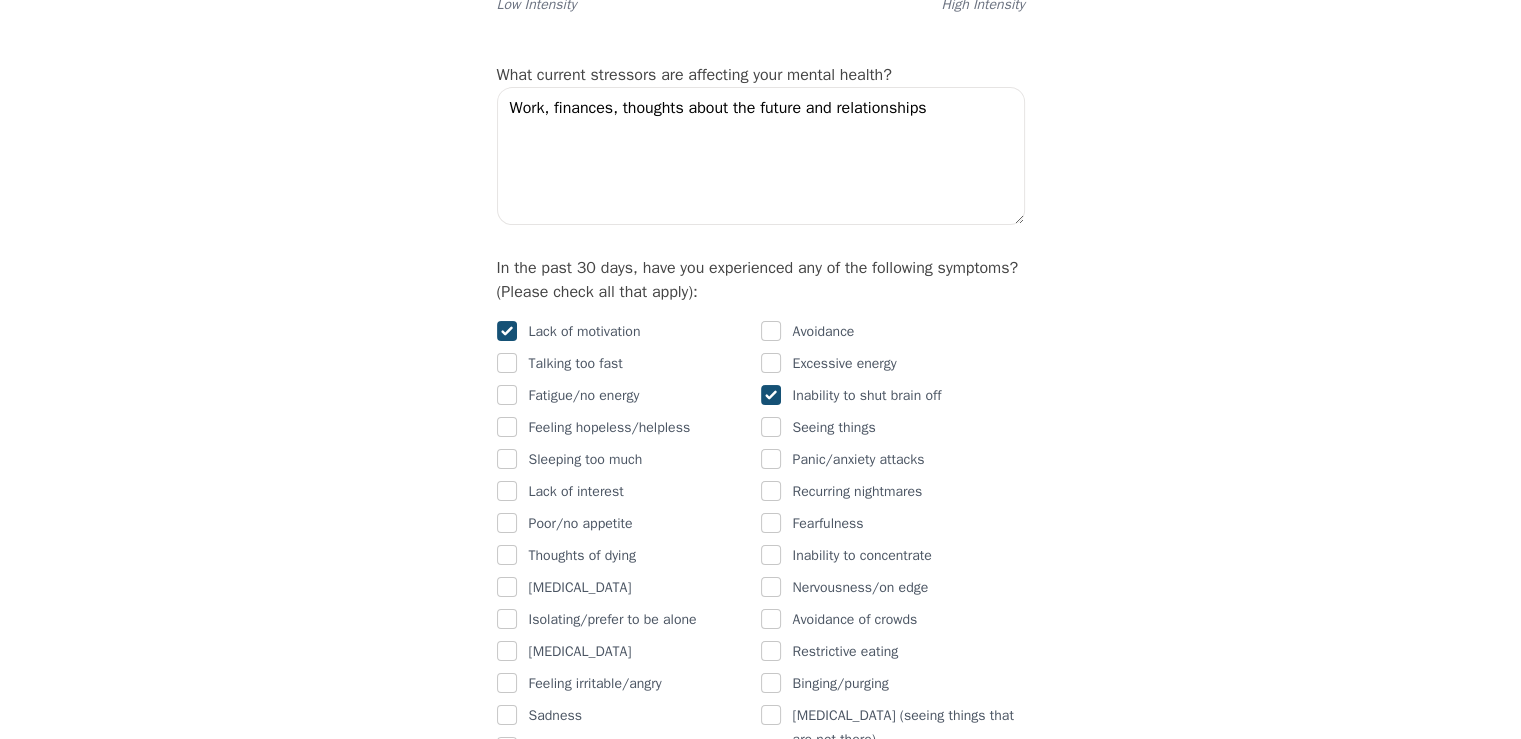 click at bounding box center (507, 331) 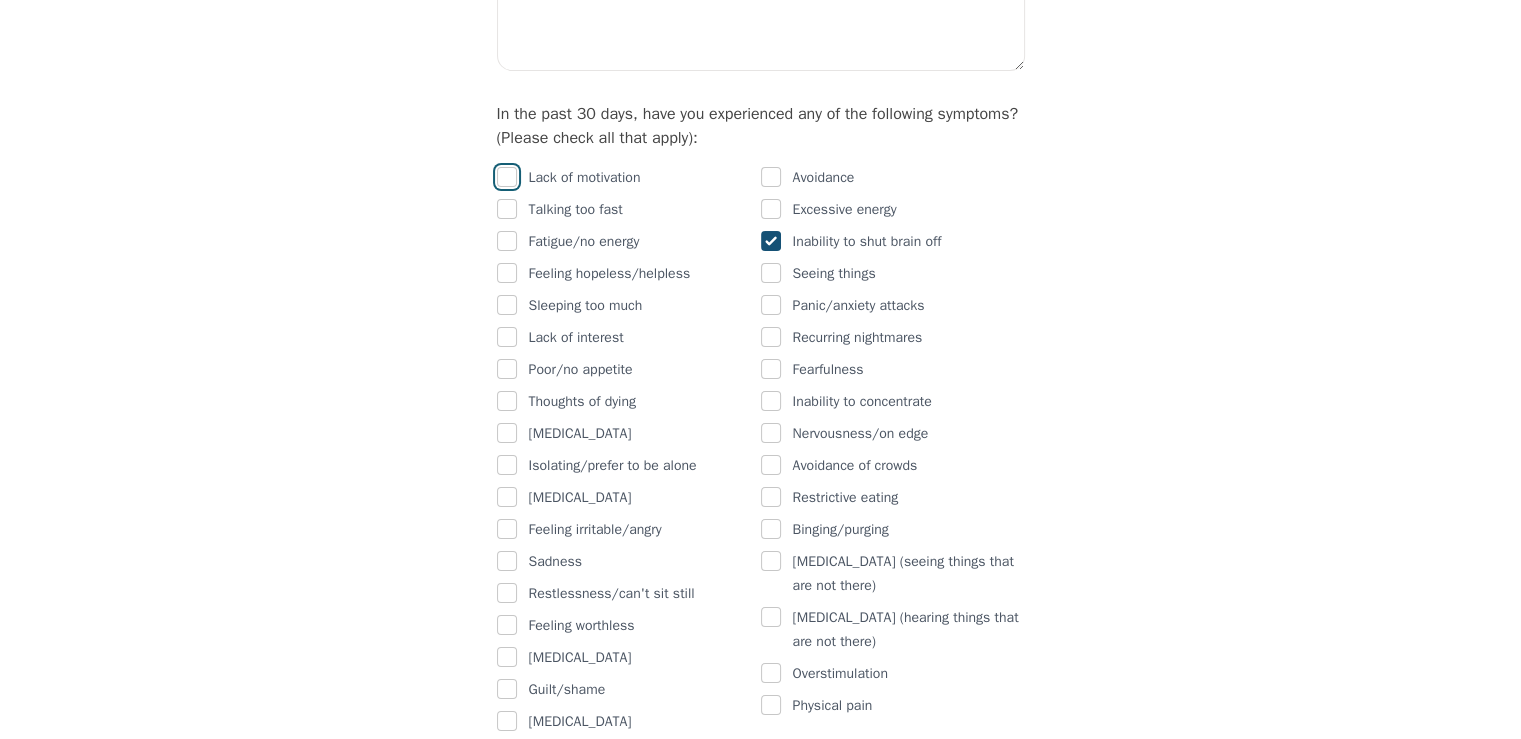 scroll, scrollTop: 1200, scrollLeft: 0, axis: vertical 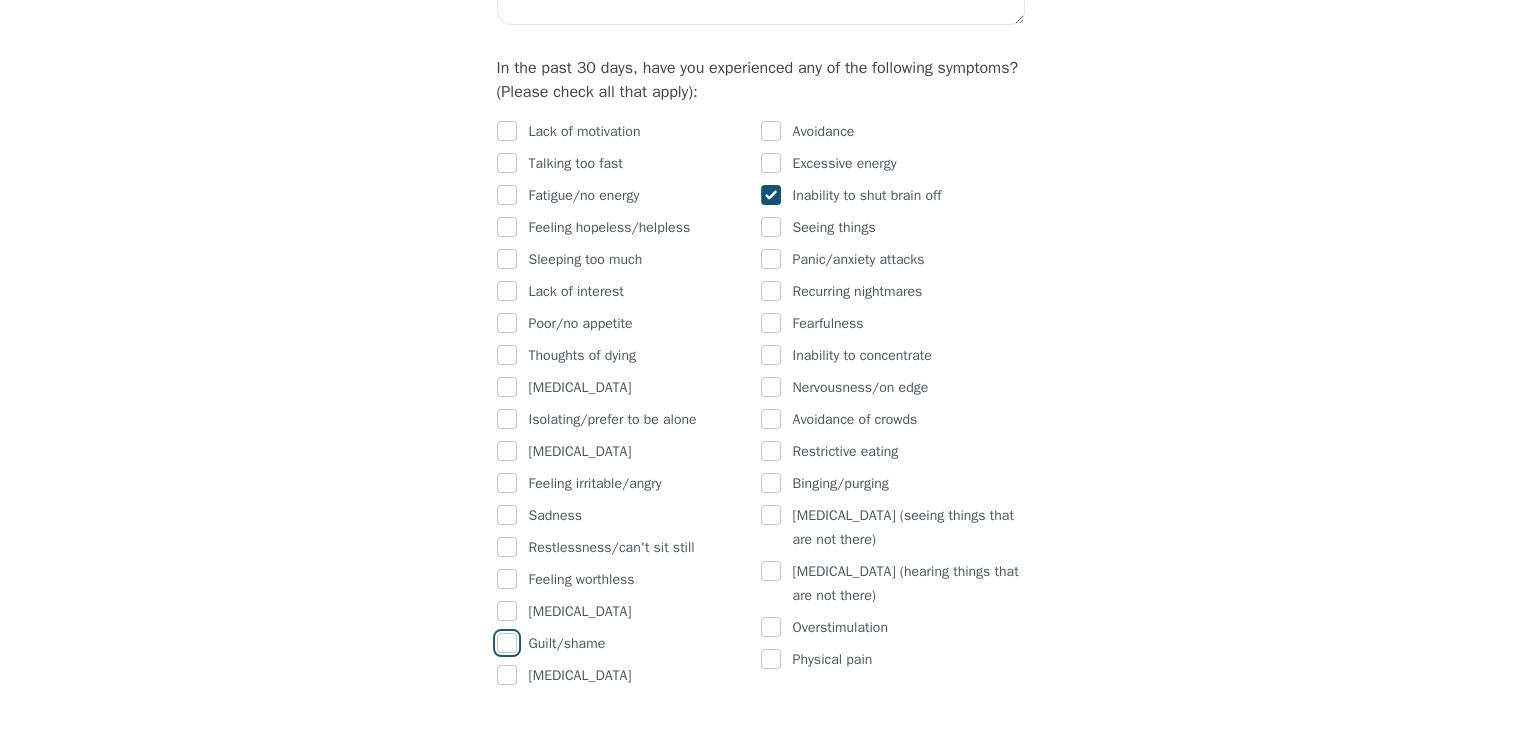 click at bounding box center [507, 643] 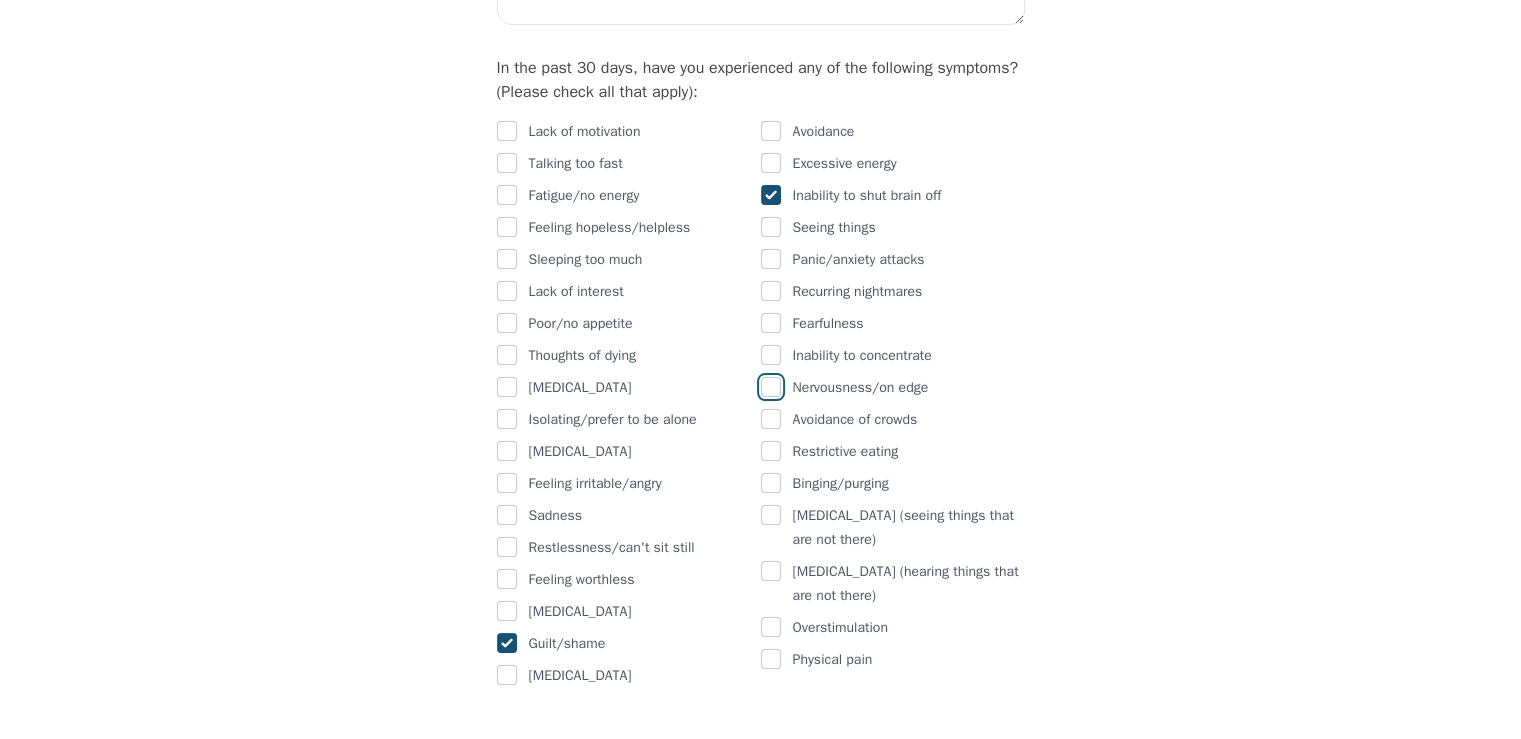 click at bounding box center [771, 387] 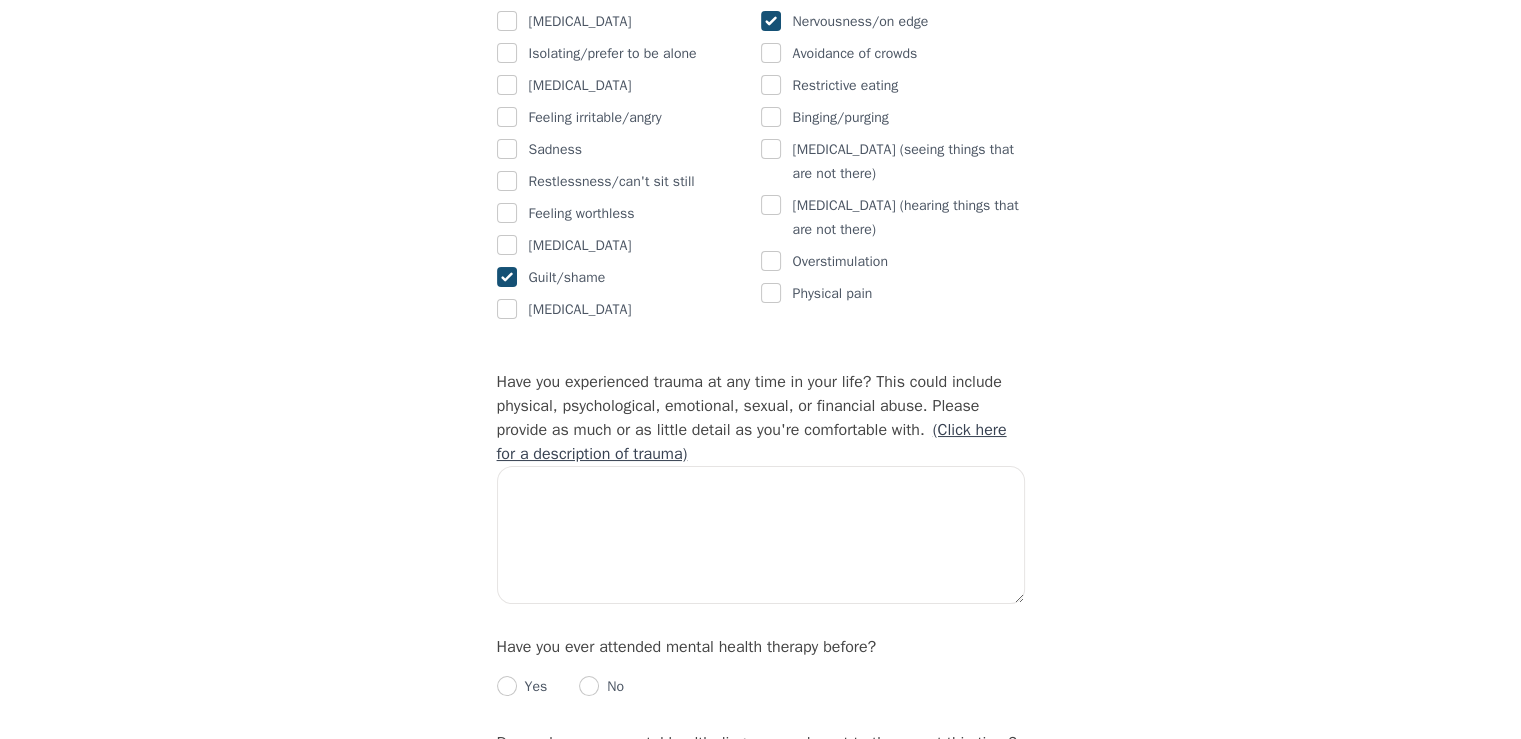 scroll, scrollTop: 1600, scrollLeft: 0, axis: vertical 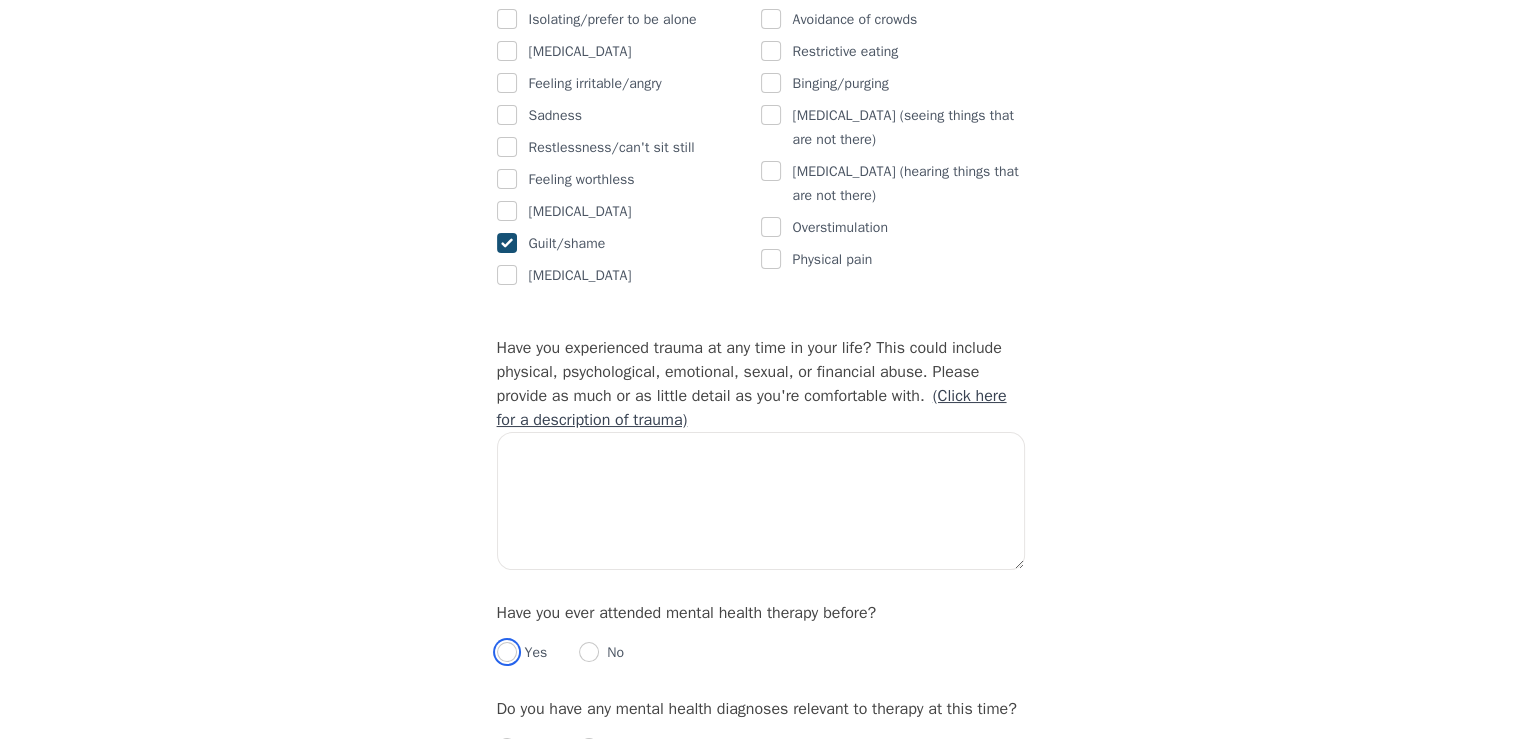 click at bounding box center (507, 652) 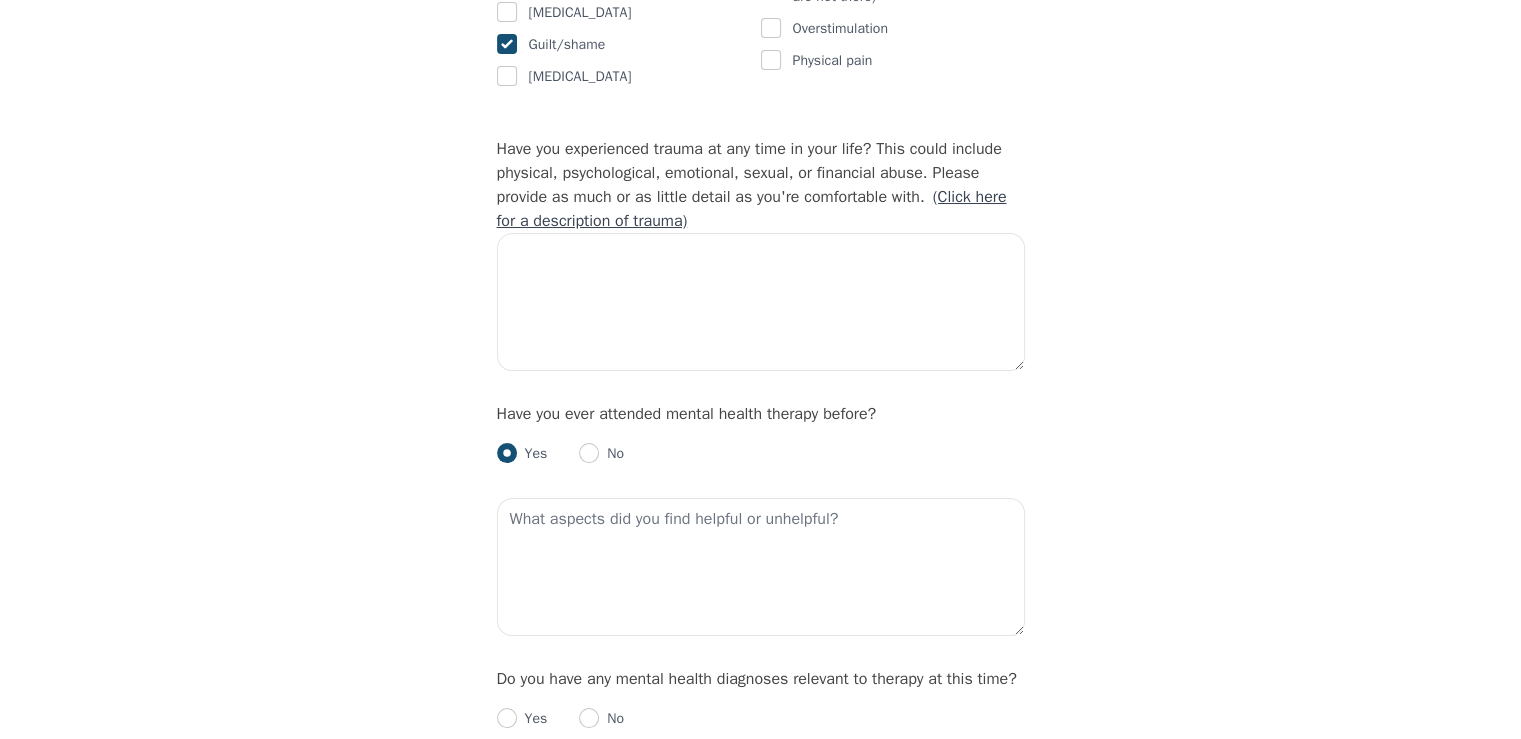 scroll, scrollTop: 1800, scrollLeft: 0, axis: vertical 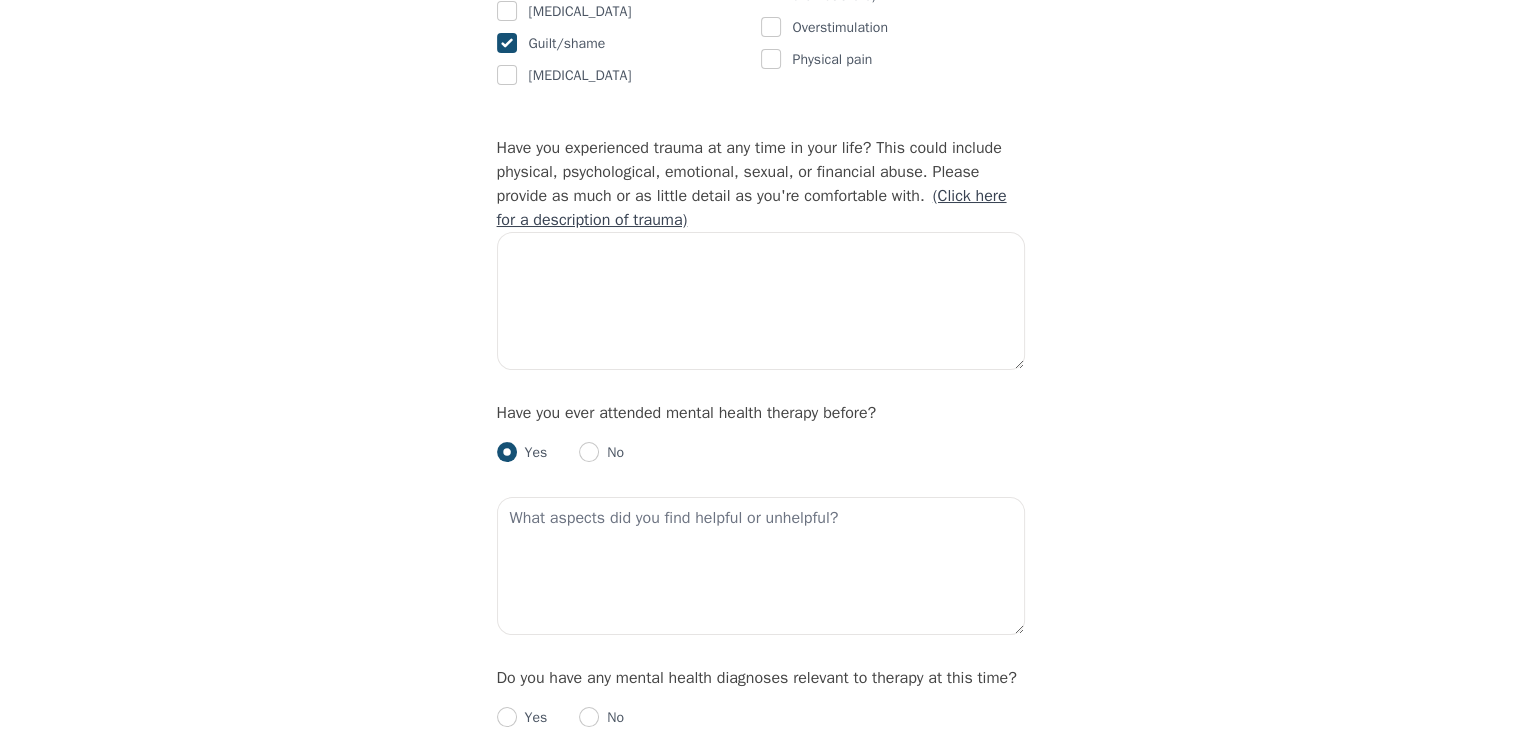 click on "Have you ever attended mental health therapy before? Yes No" at bounding box center [761, 521] 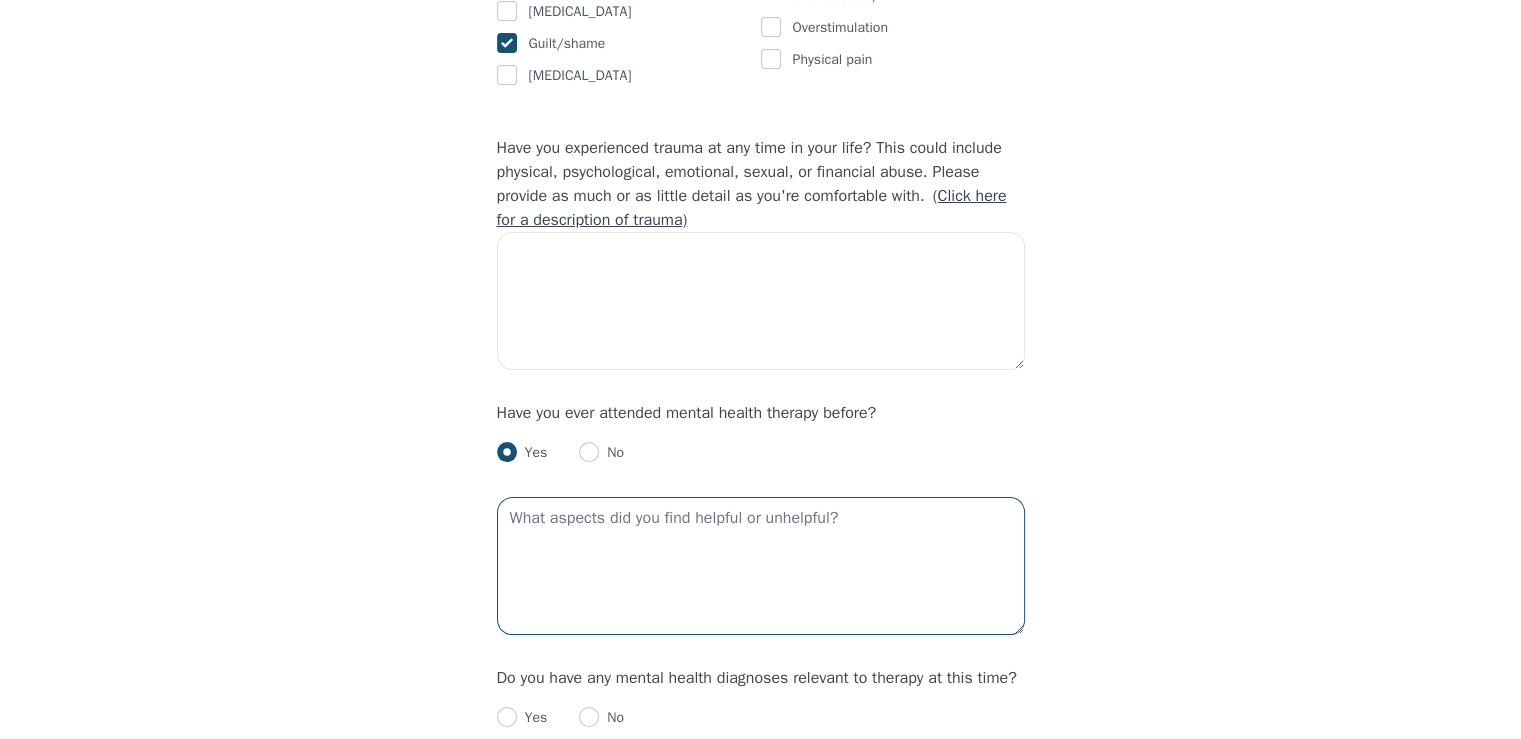 click at bounding box center (761, 566) 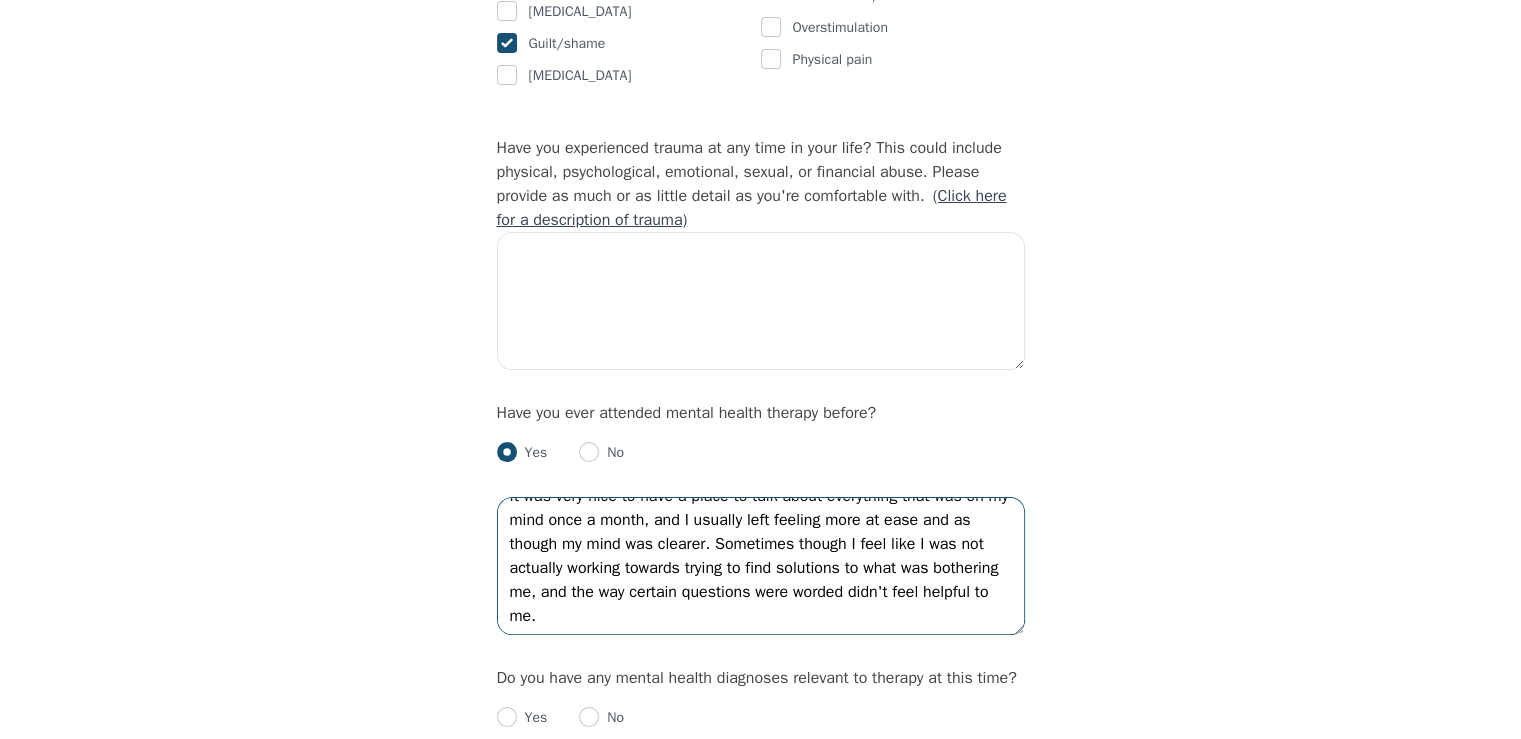 scroll, scrollTop: 24, scrollLeft: 0, axis: vertical 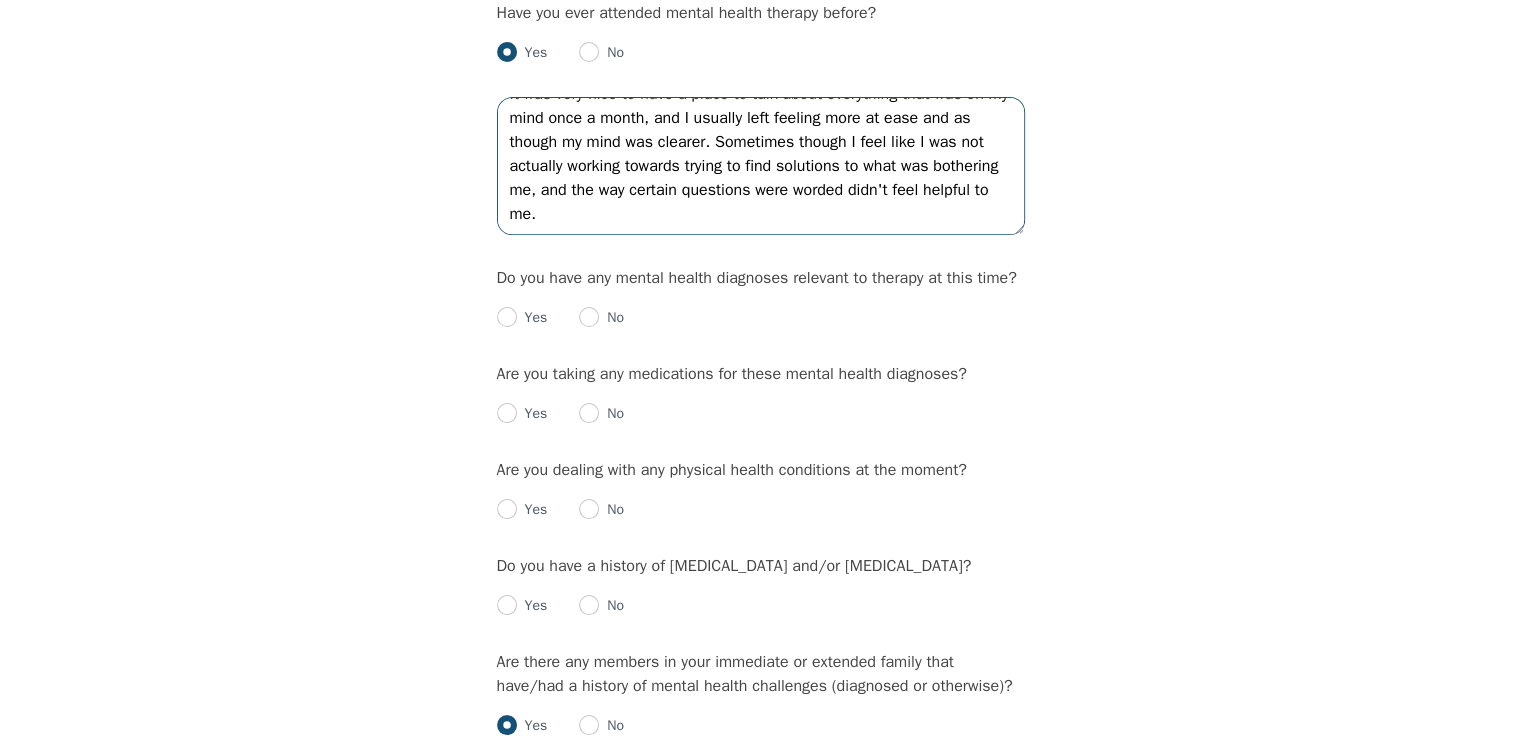 type on "It was very nice to have a place to talk about everything that was on my mind once a month, and I usually left feeling more at ease and as though my mind was clearer. Sometimes though I feel like I was not actually working towards trying to find solutions to what was bothering me, and the way certain questions were worded didn't feel helpful to me." 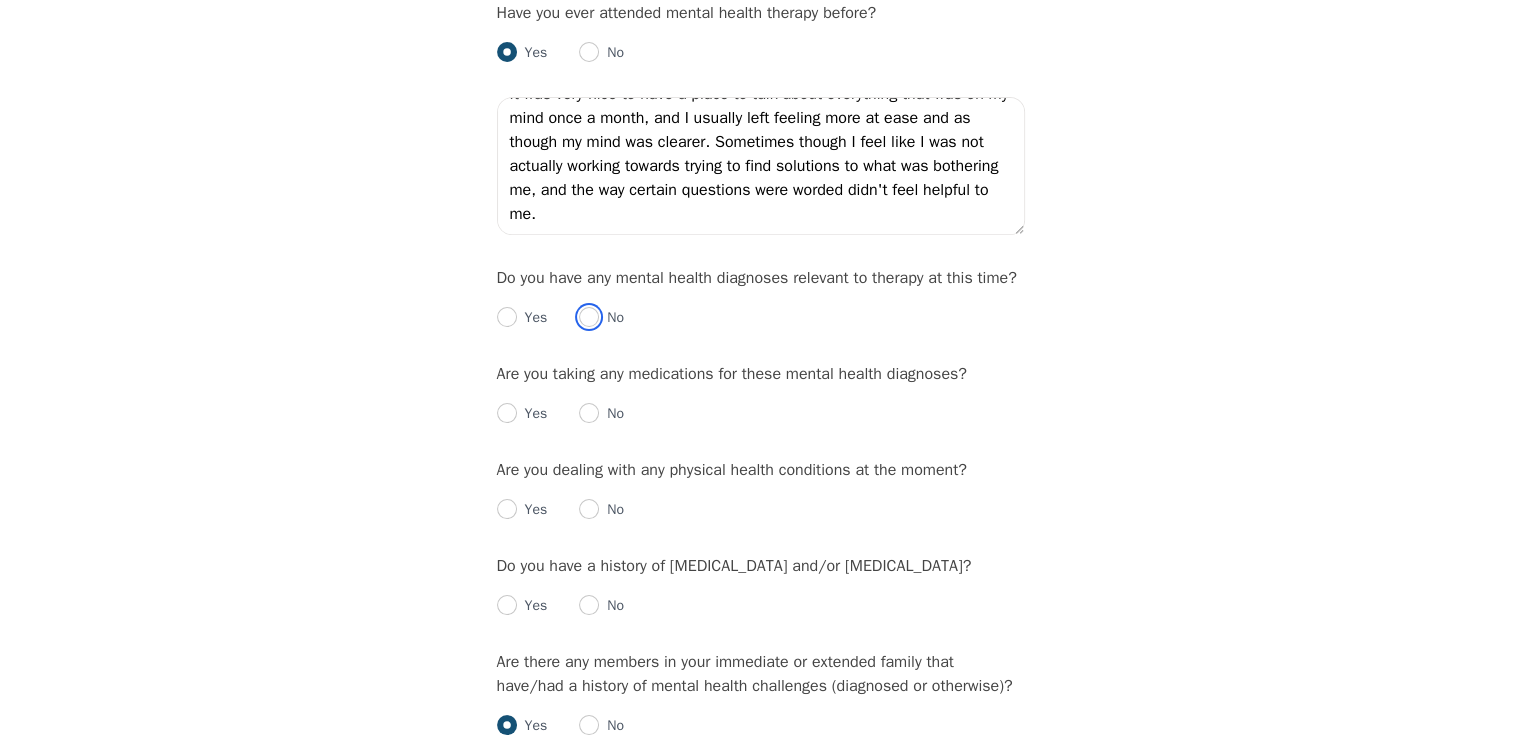 click at bounding box center (589, 317) 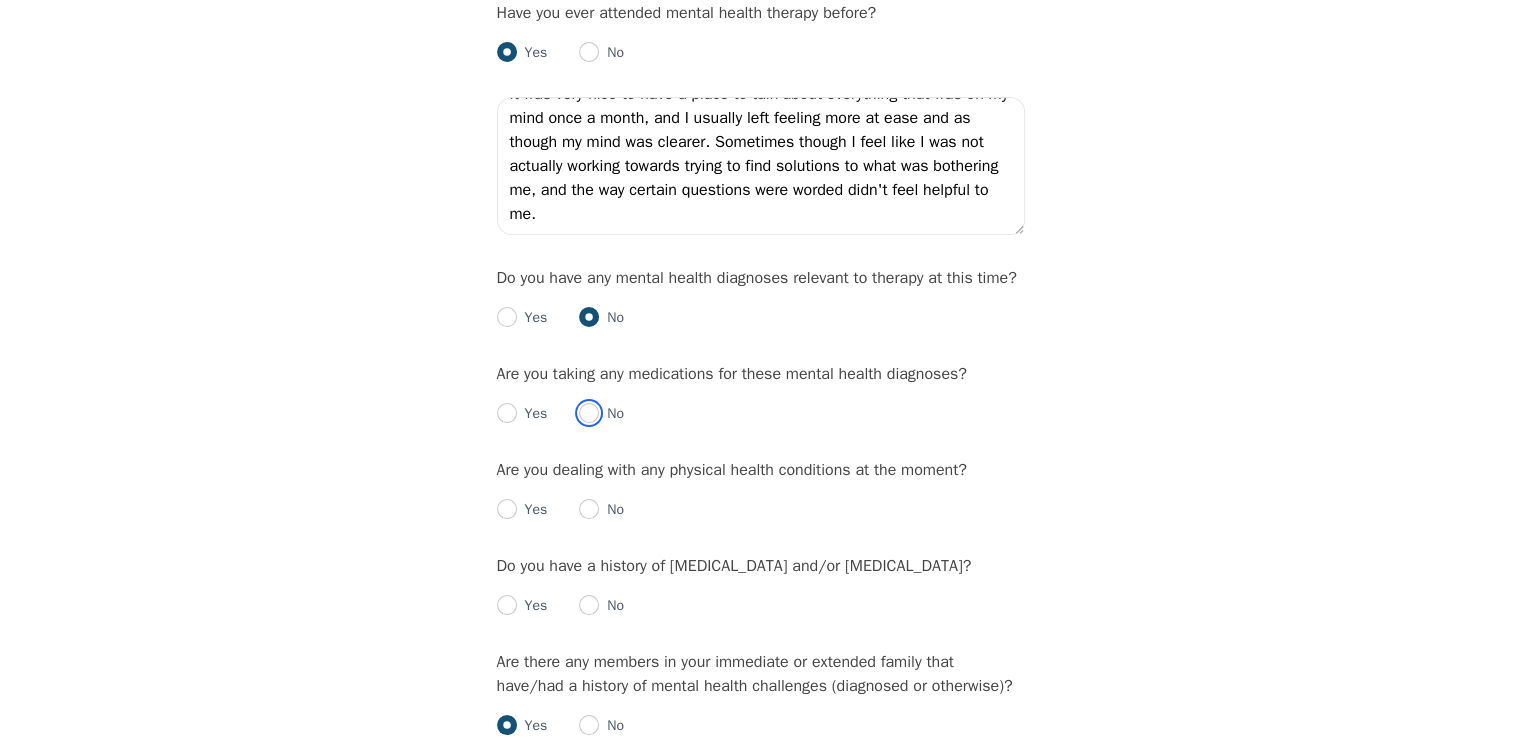 click at bounding box center (589, 413) 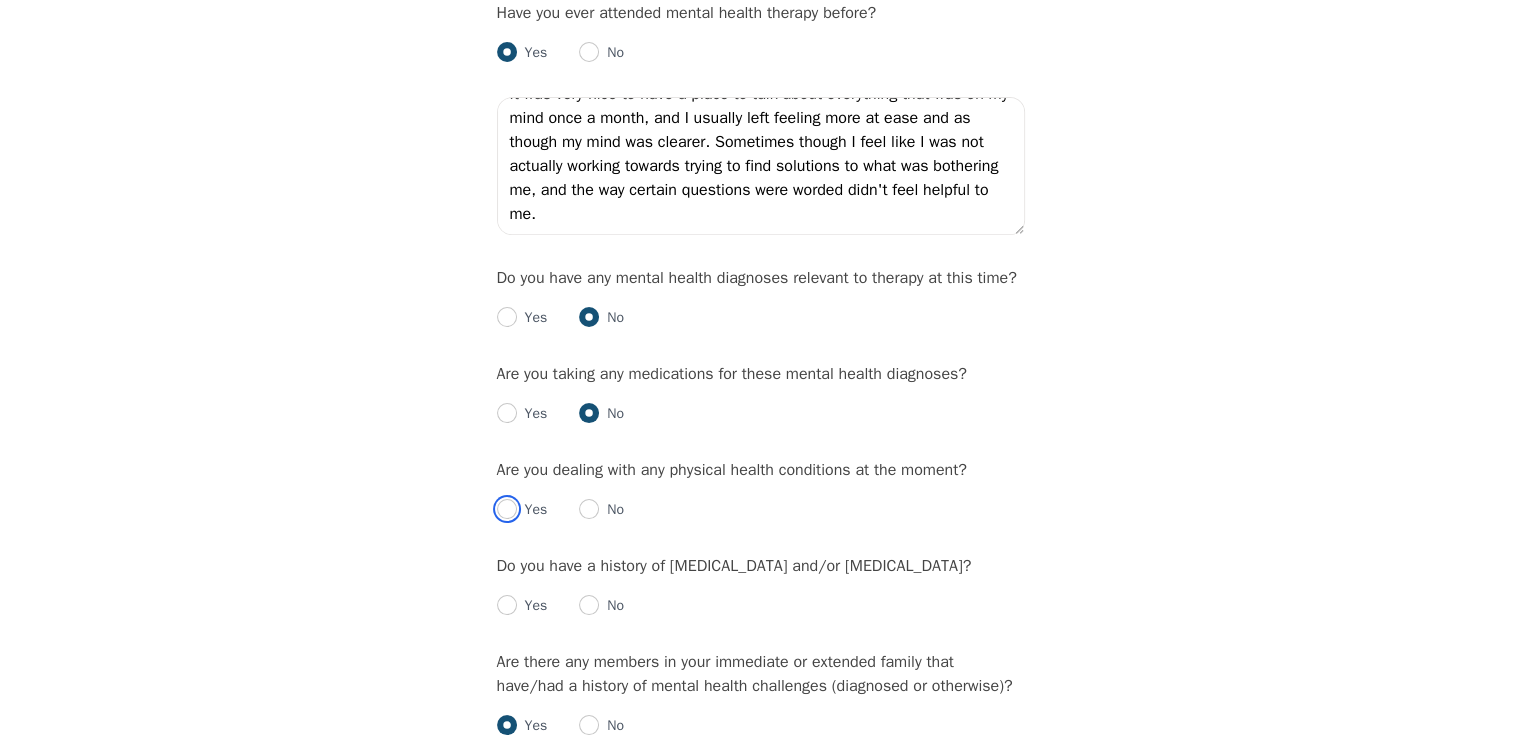 click at bounding box center [507, 509] 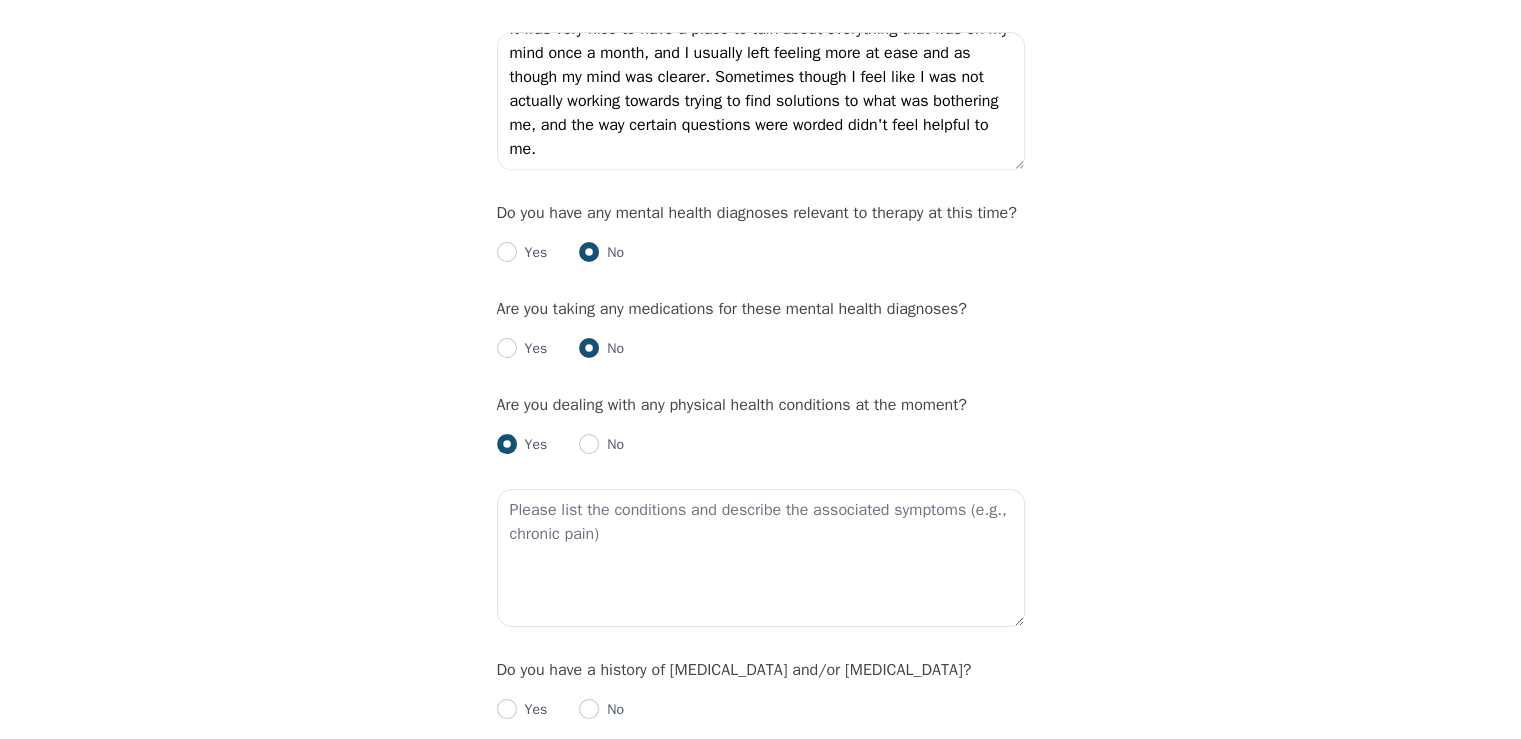 scroll, scrollTop: 2300, scrollLeft: 0, axis: vertical 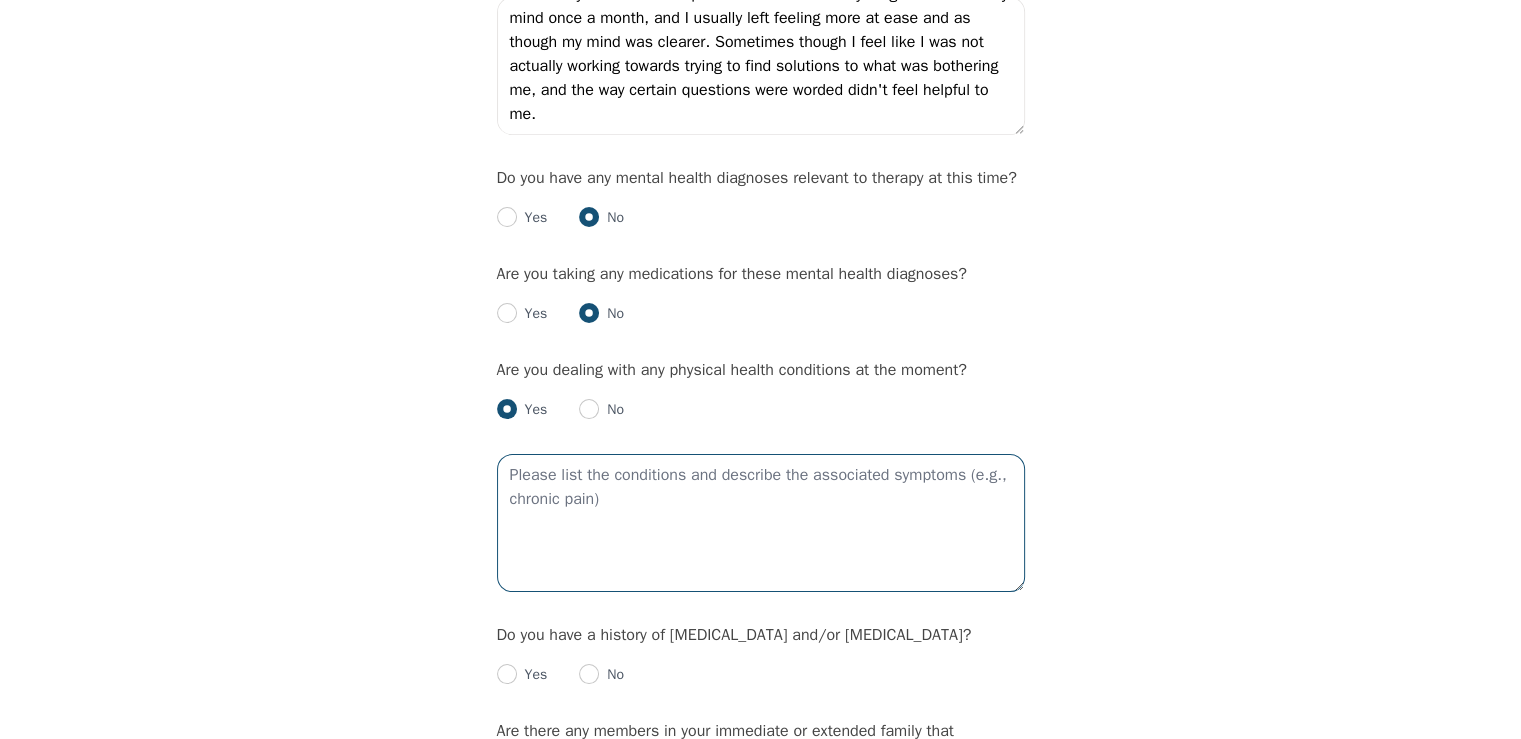 click at bounding box center (761, 523) 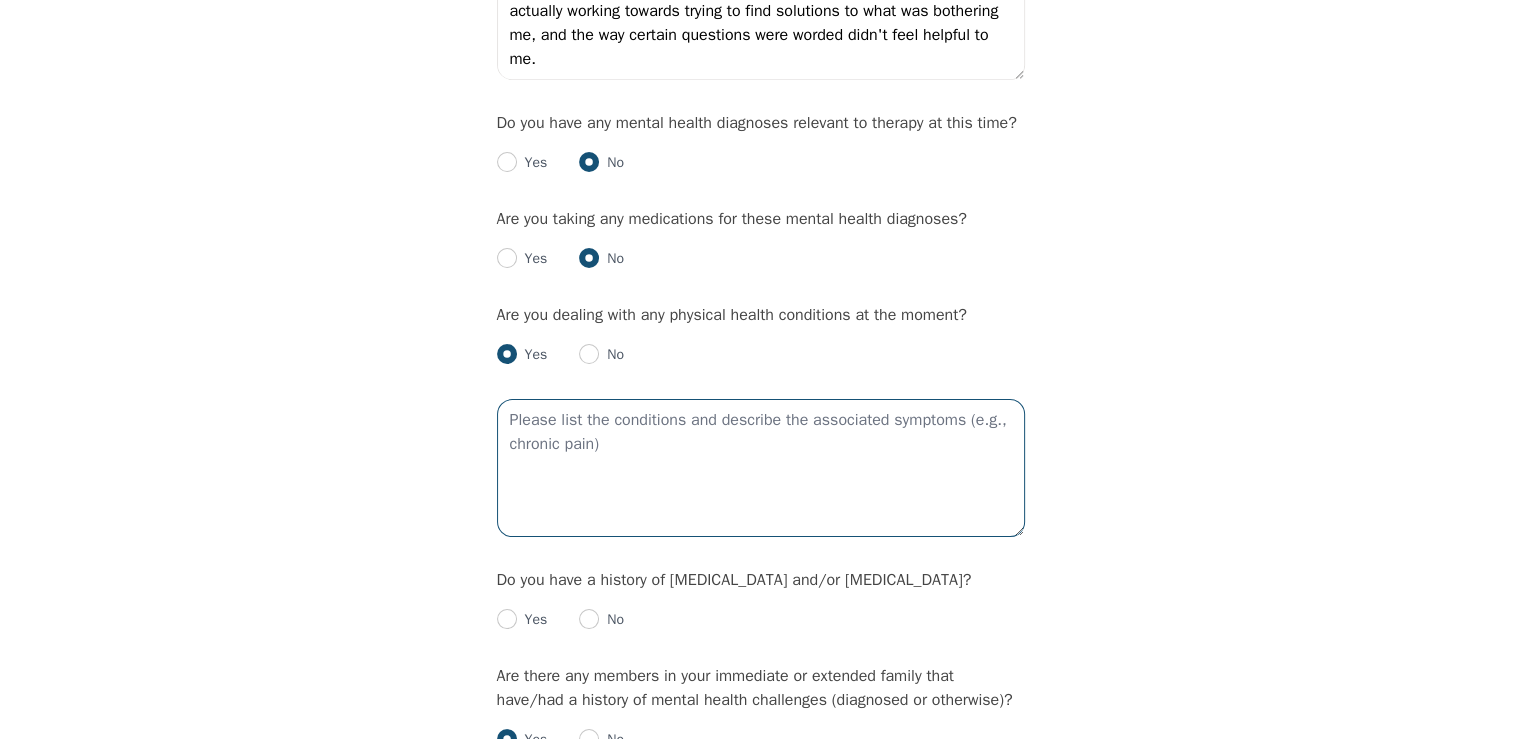 scroll, scrollTop: 2400, scrollLeft: 0, axis: vertical 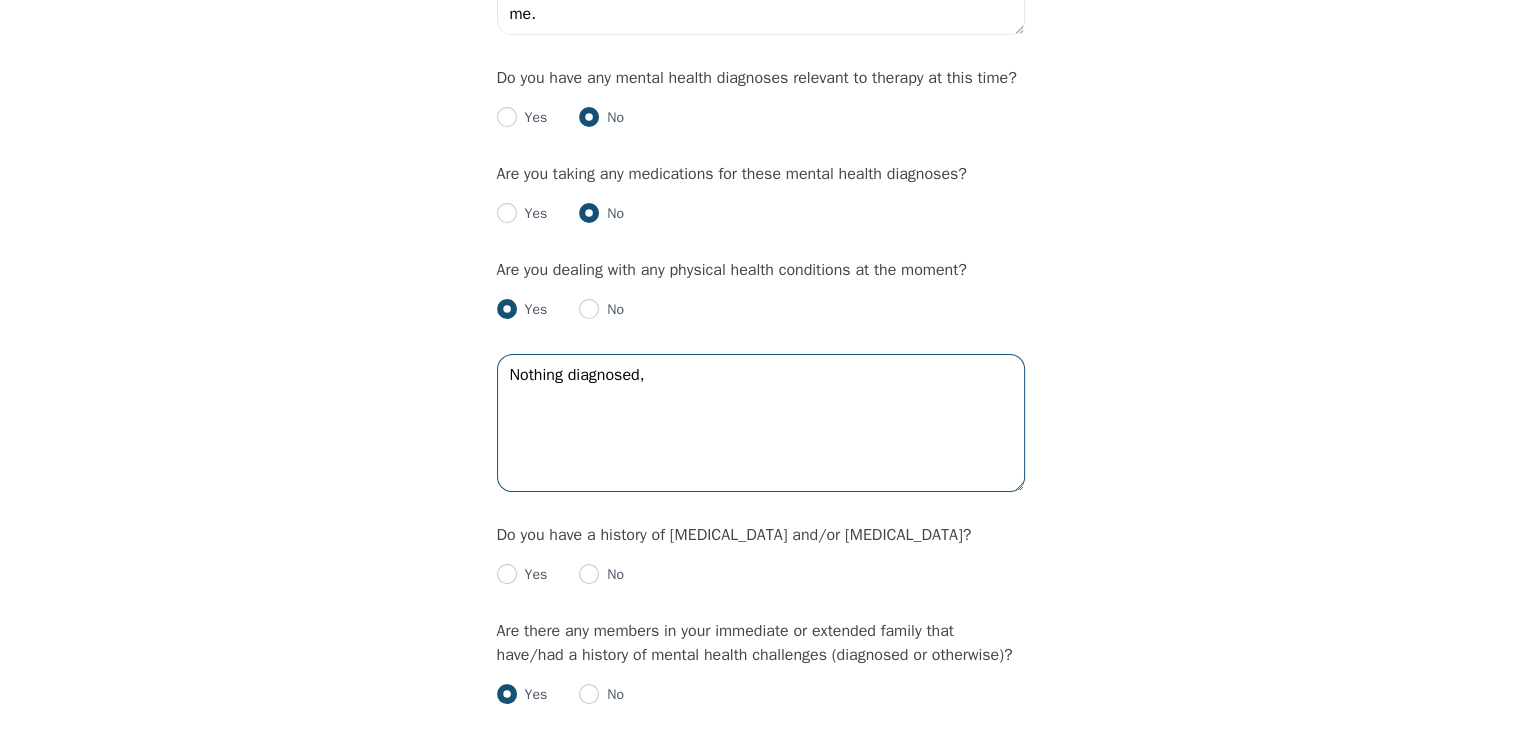 type on "Nothing diagnosed," 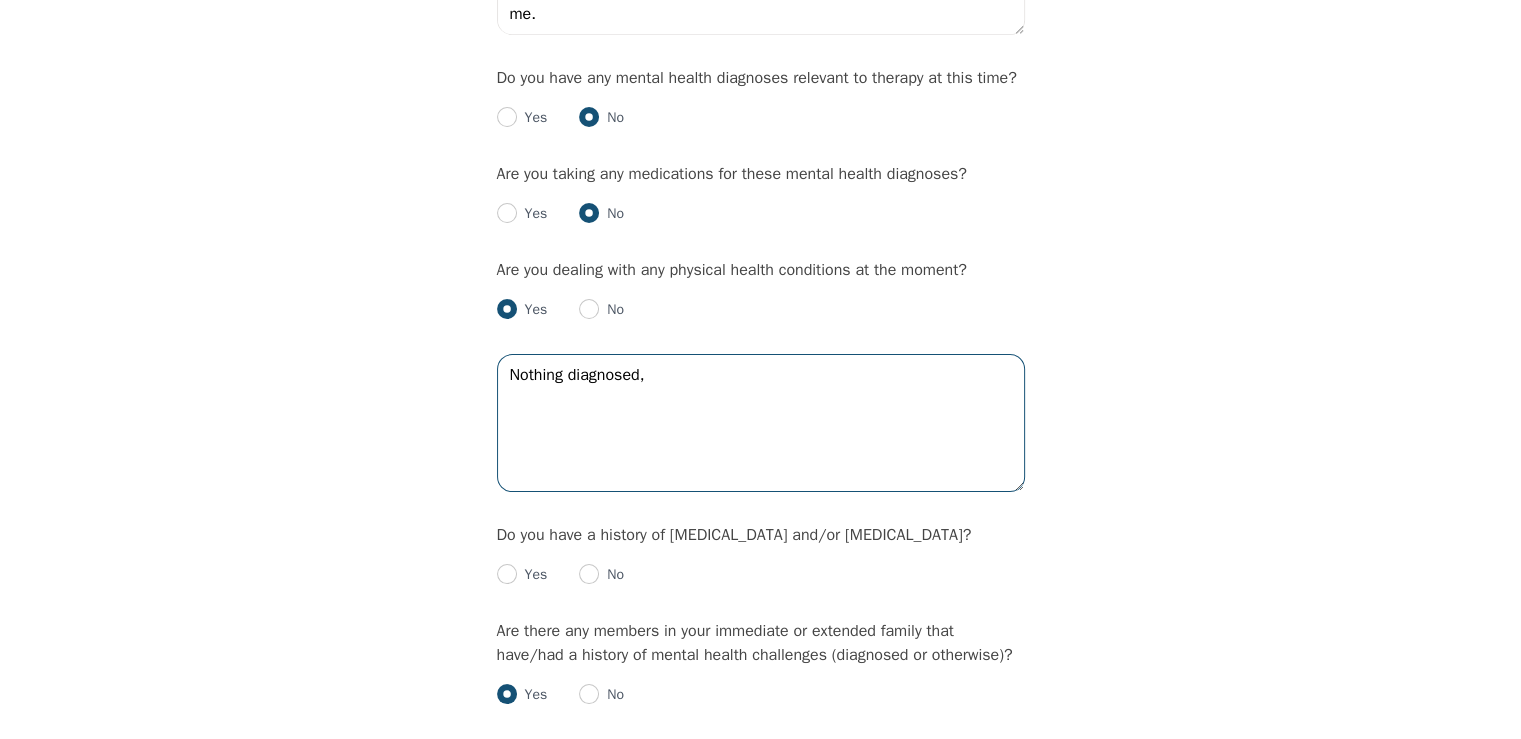 drag, startPoint x: 676, startPoint y: 370, endPoint x: 344, endPoint y: 389, distance: 332.54324 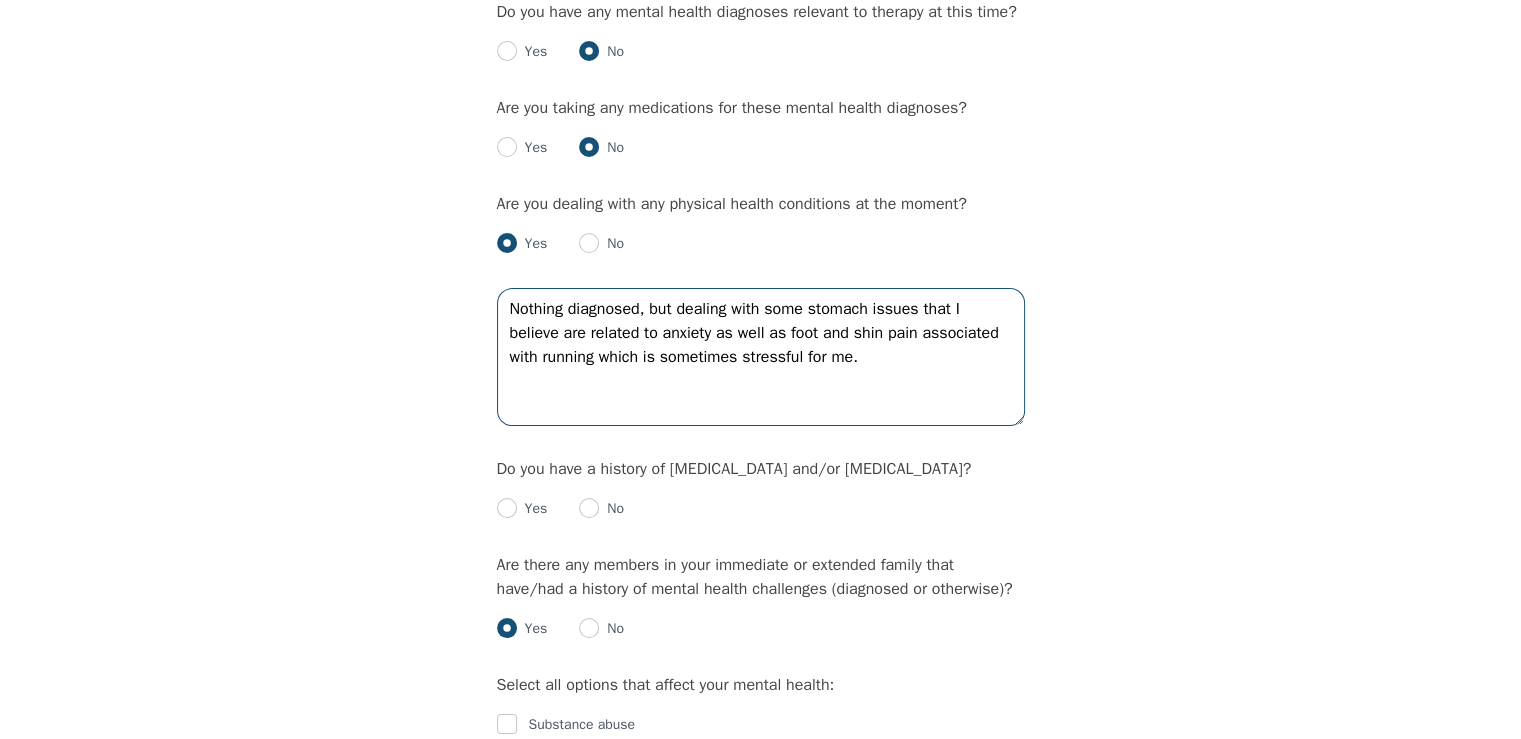 scroll, scrollTop: 2500, scrollLeft: 0, axis: vertical 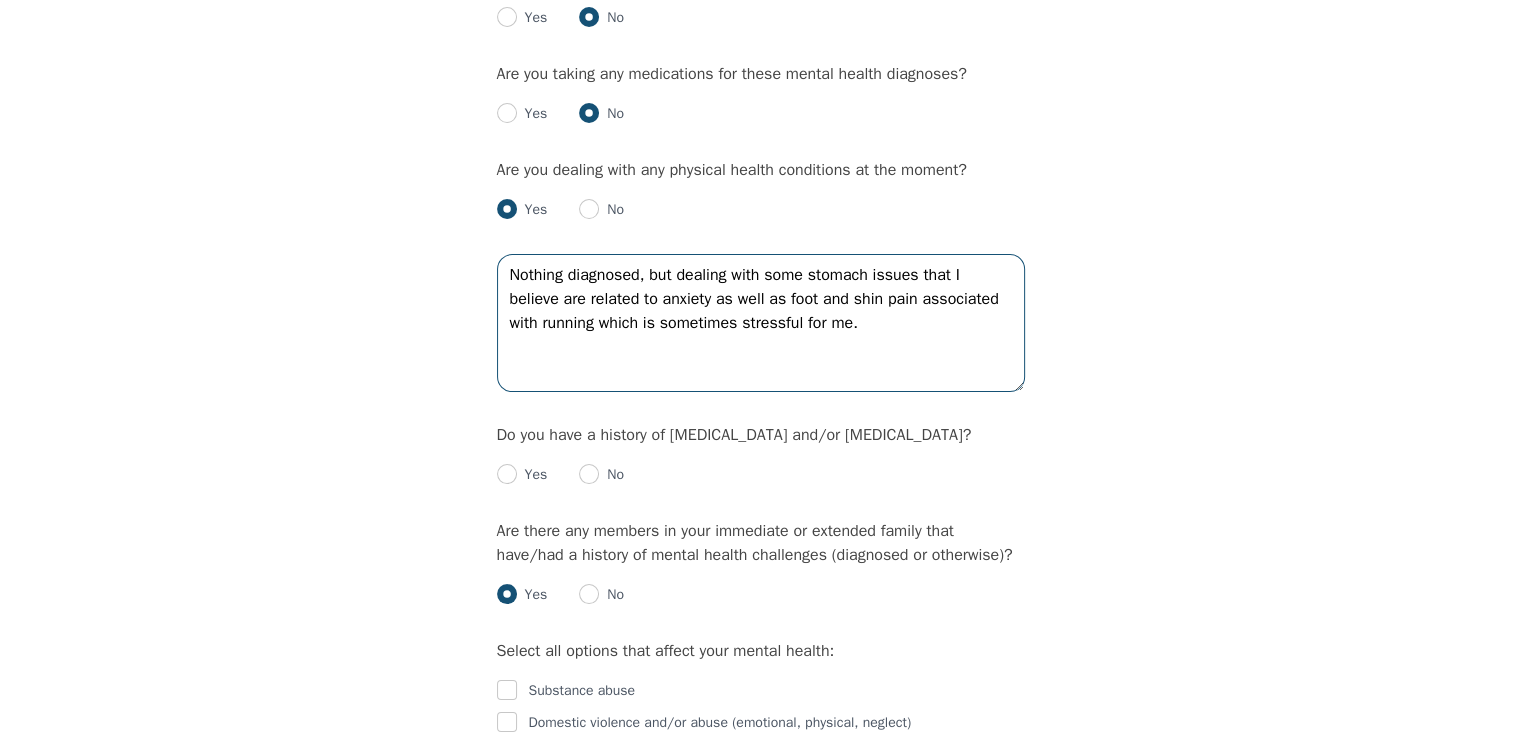 type on "Nothing diagnosed, but dealing with some stomach issues that I believe are related to anxiety as well as foot and shin pain associated with running which is sometimes stressful for me." 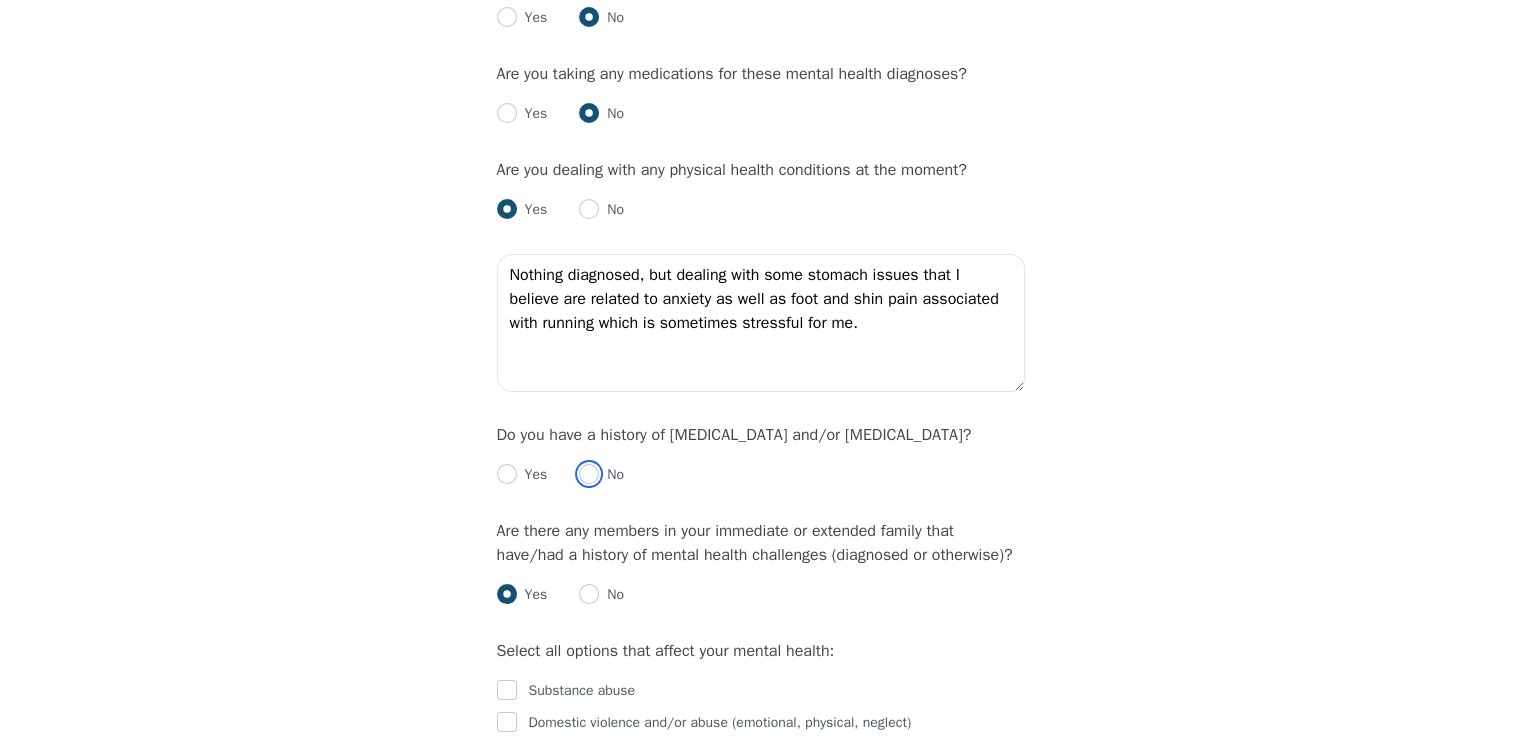 click at bounding box center [589, 474] 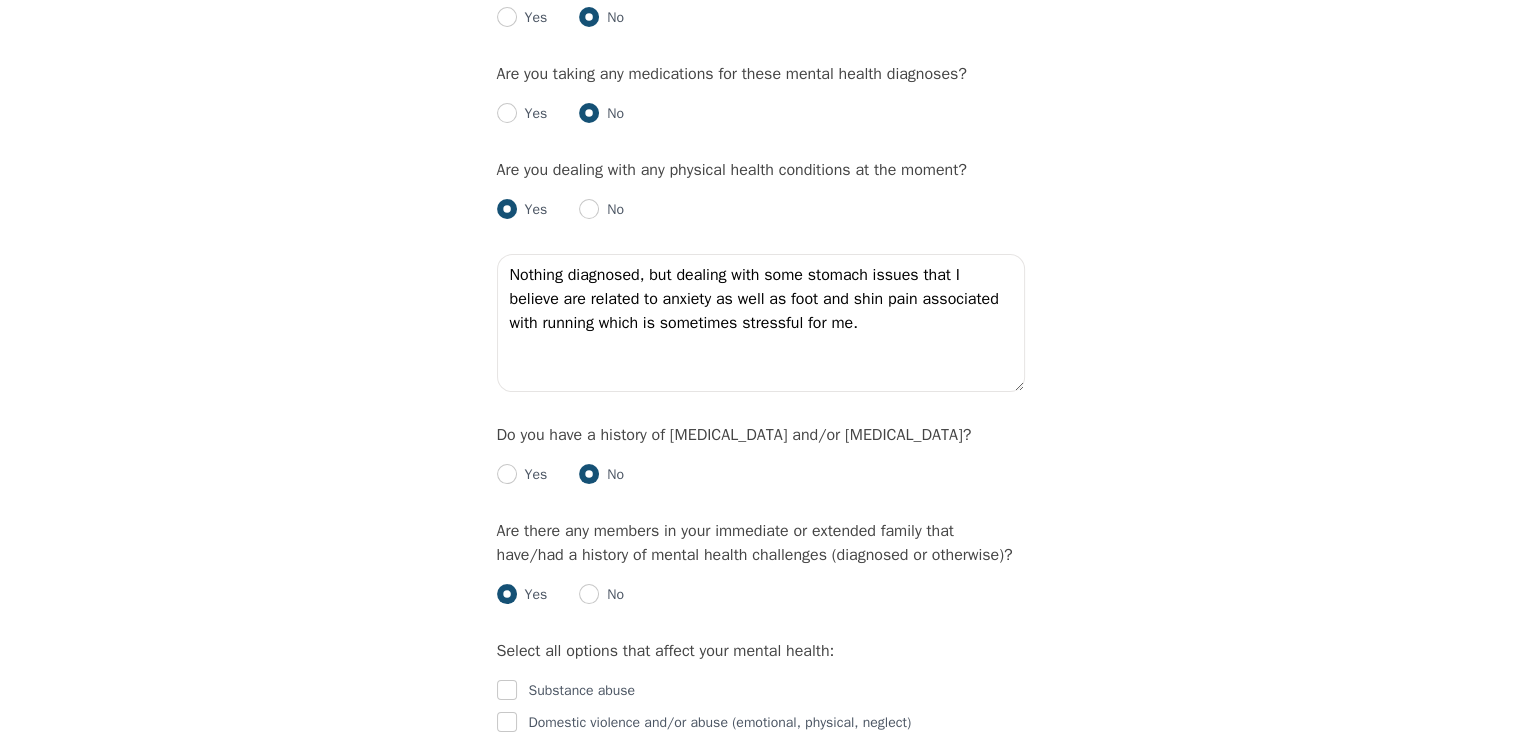 radio on "true" 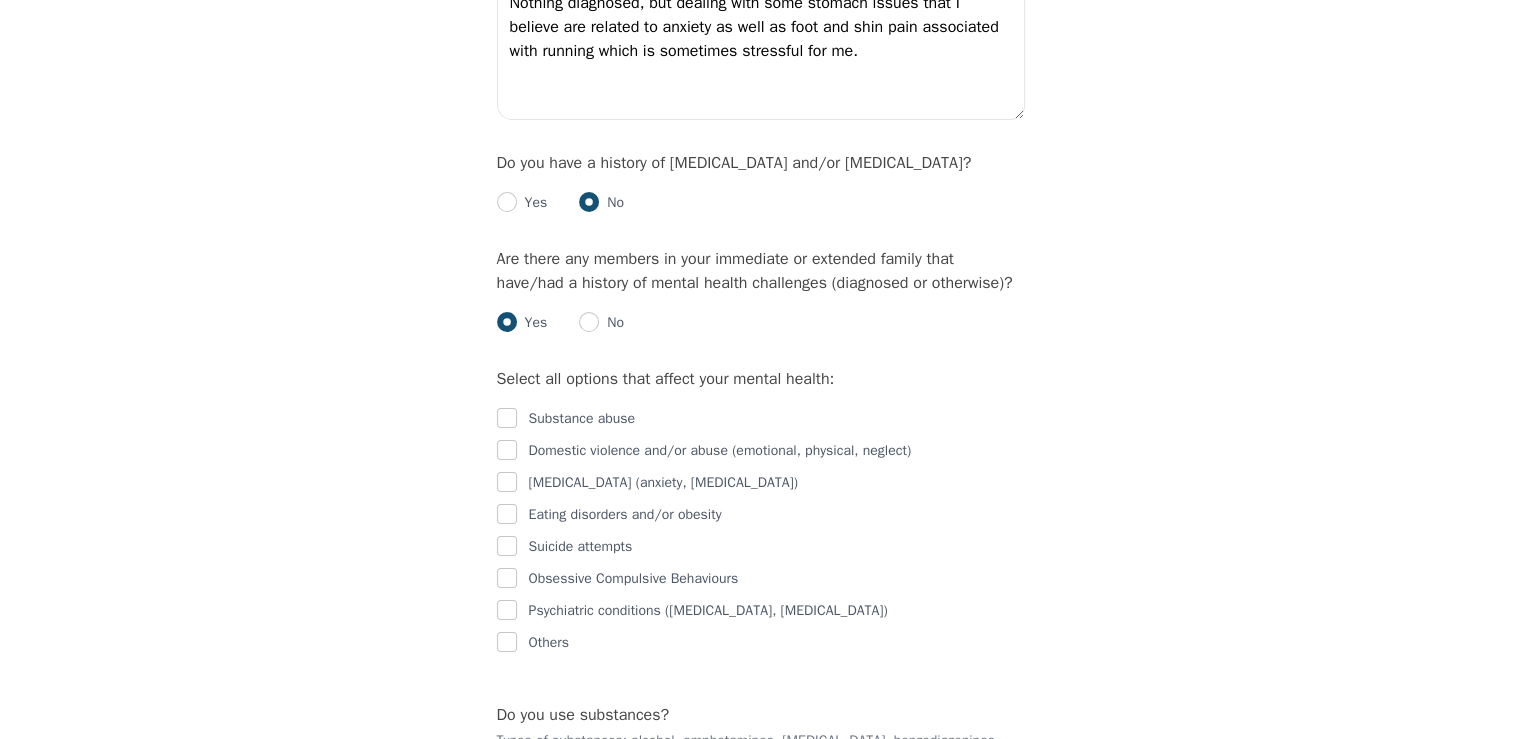 scroll, scrollTop: 2800, scrollLeft: 0, axis: vertical 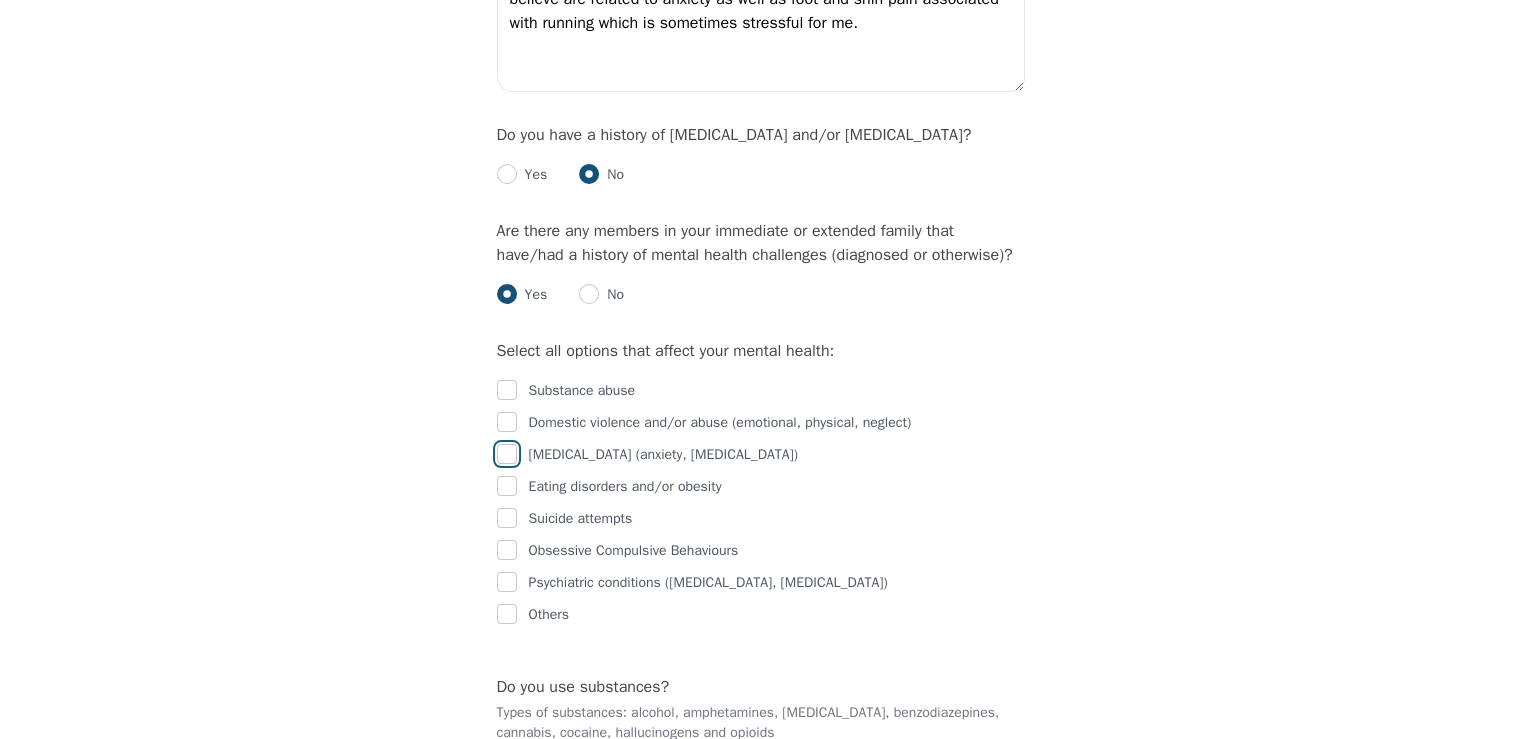click at bounding box center (507, 454) 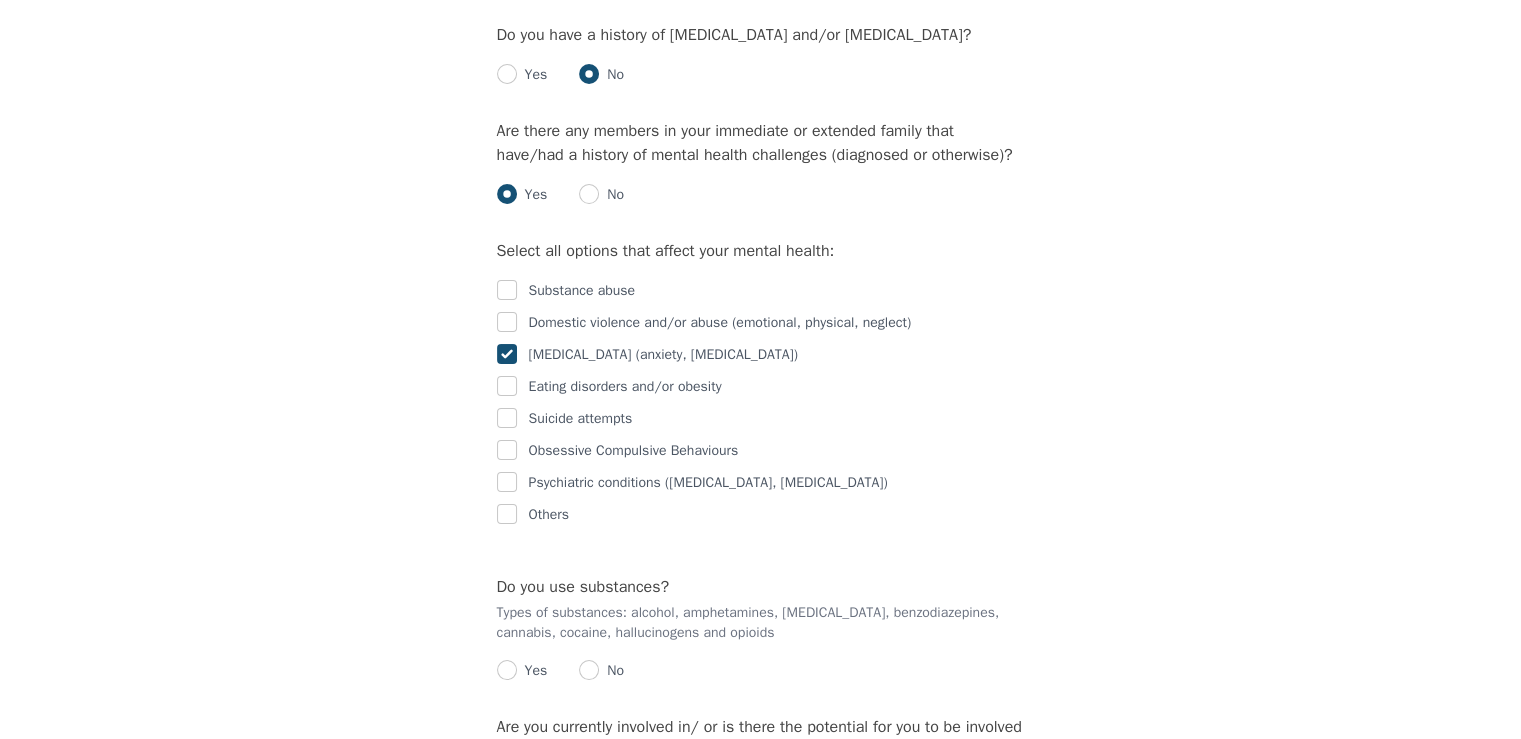 scroll, scrollTop: 3000, scrollLeft: 0, axis: vertical 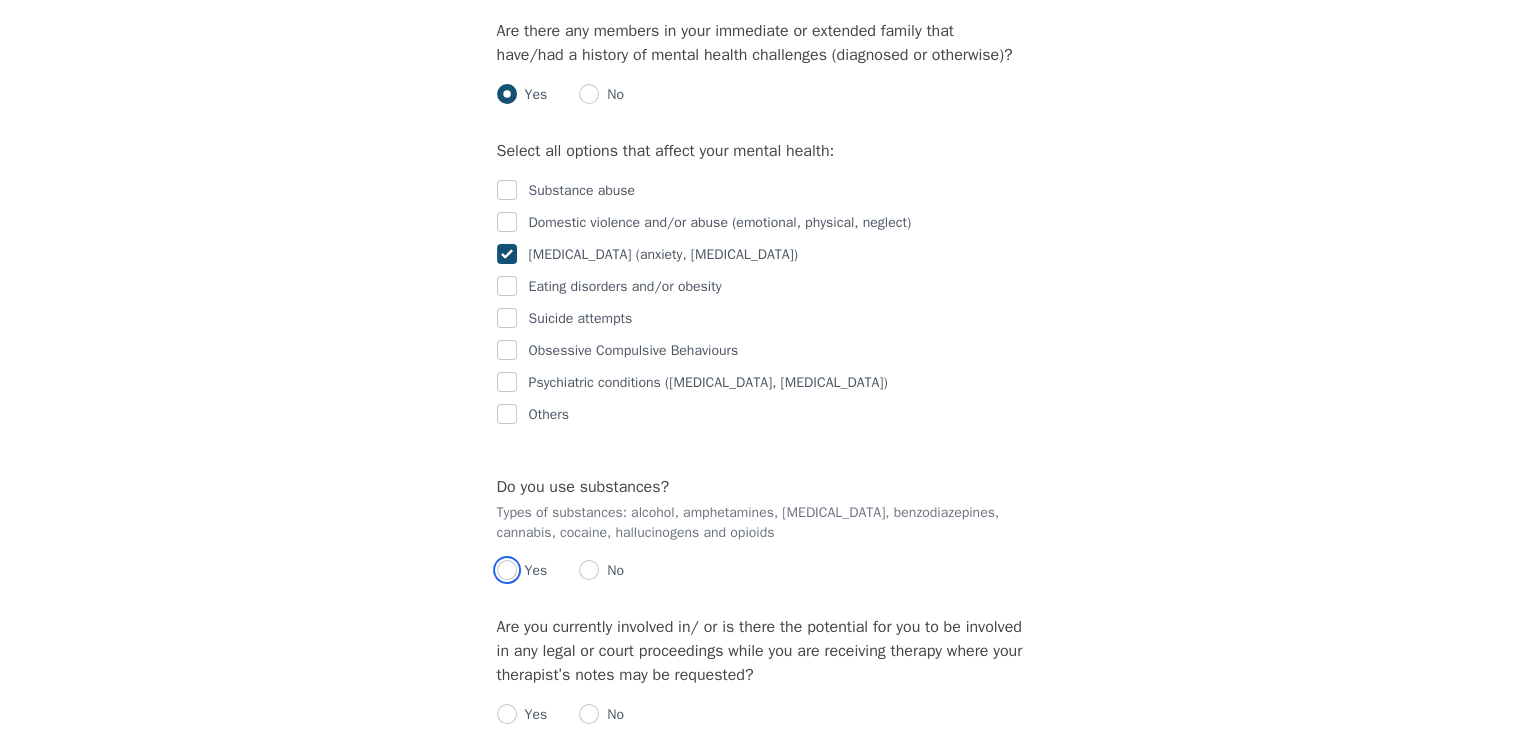 click at bounding box center (507, 570) 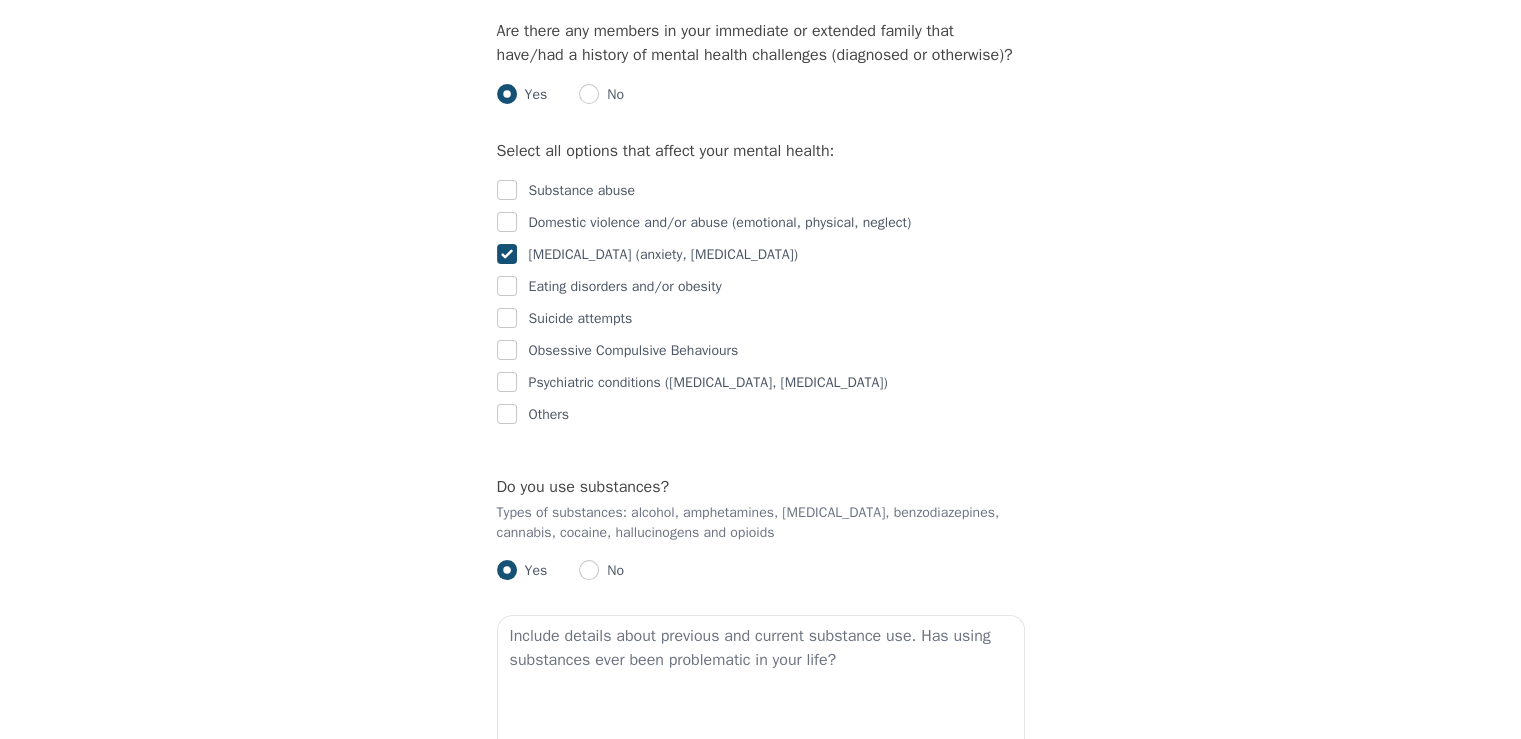 scroll, scrollTop: 3100, scrollLeft: 0, axis: vertical 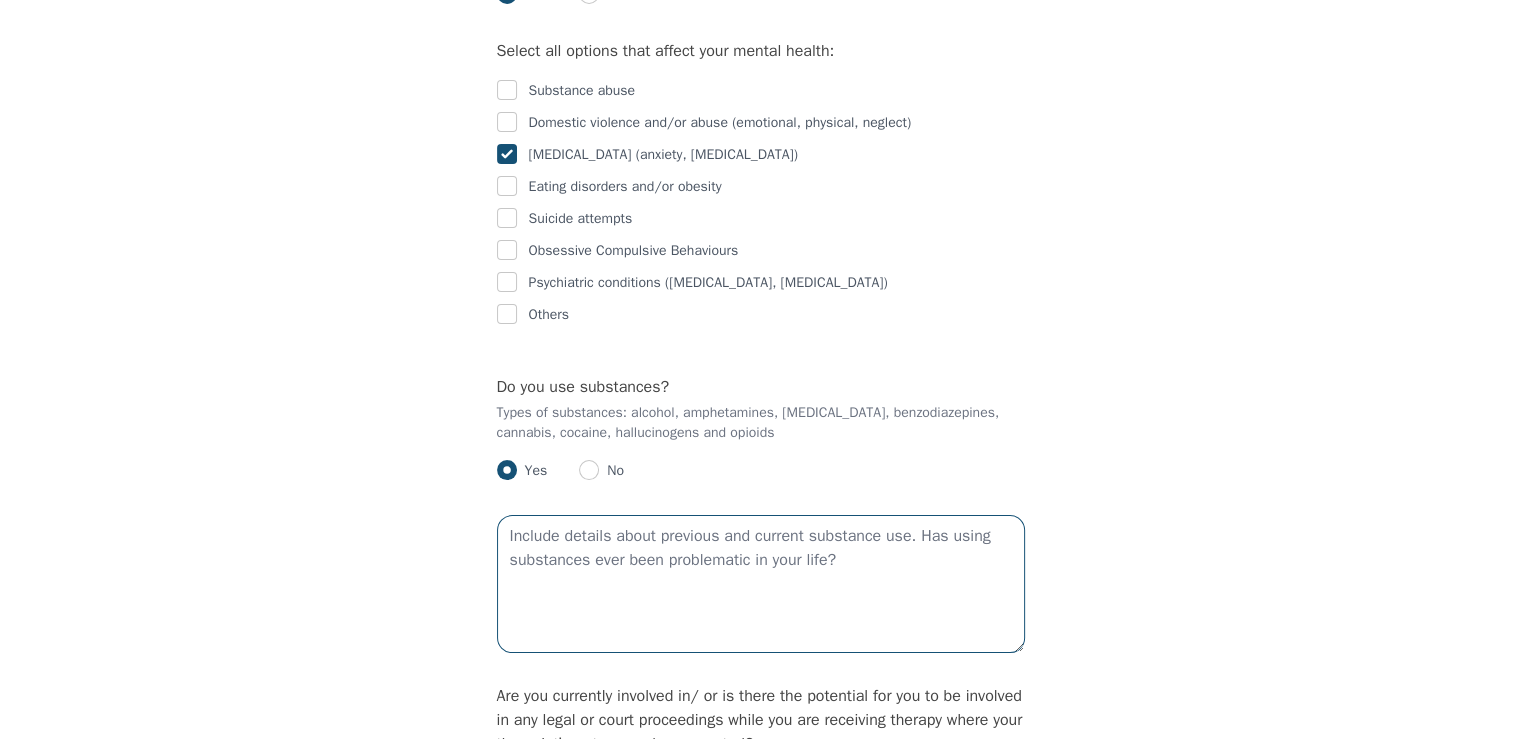 click at bounding box center (761, 584) 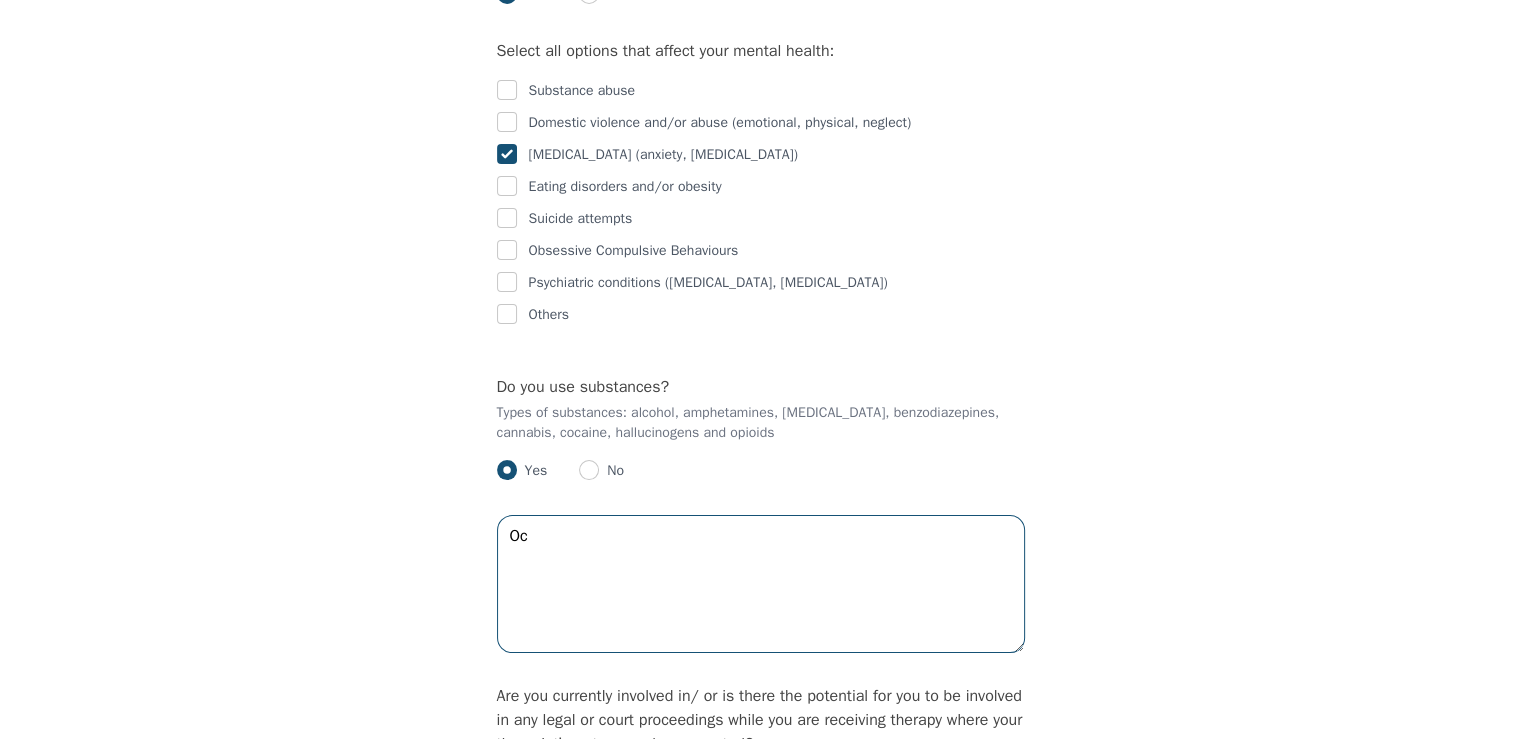 type on "O" 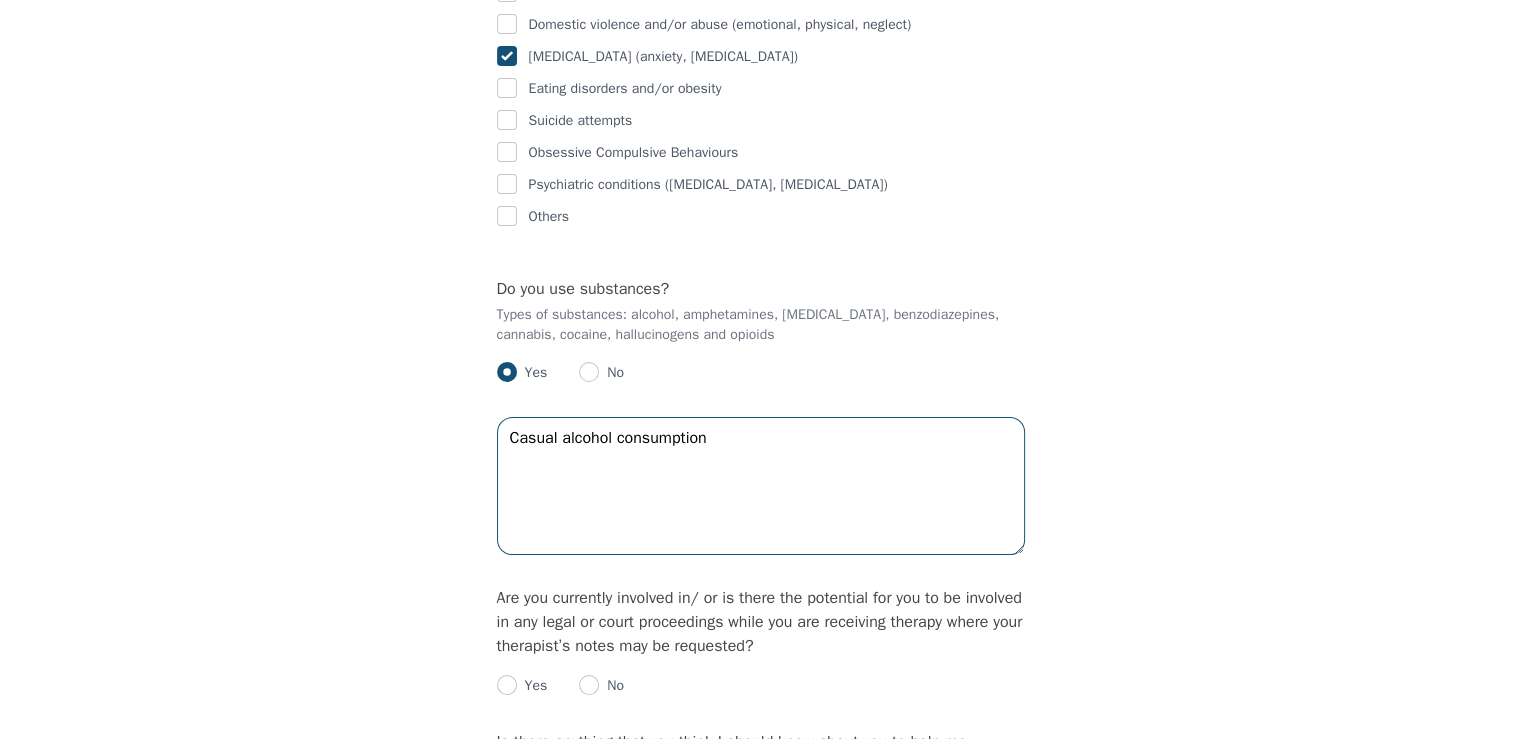 scroll, scrollTop: 3300, scrollLeft: 0, axis: vertical 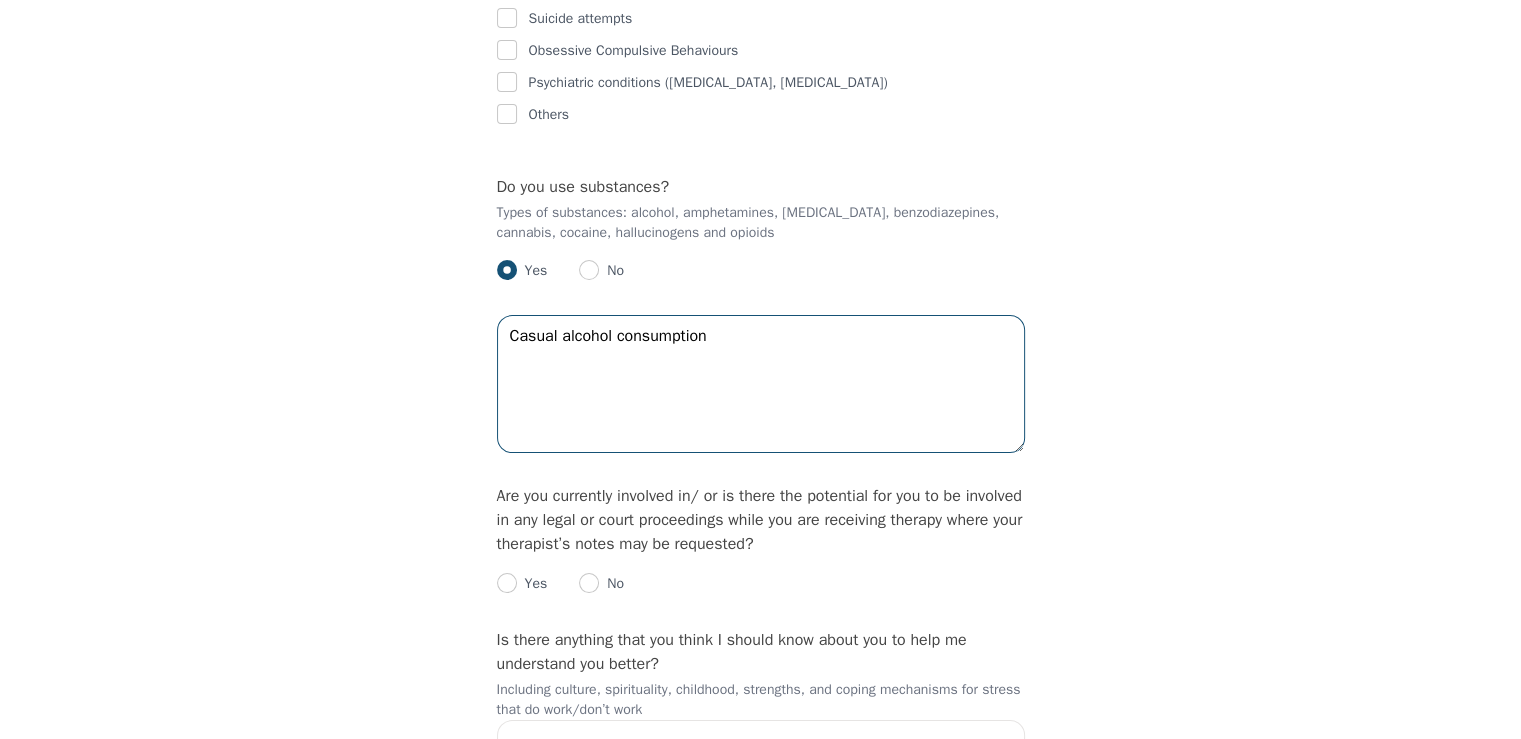 type on "Casual alcohol consumption" 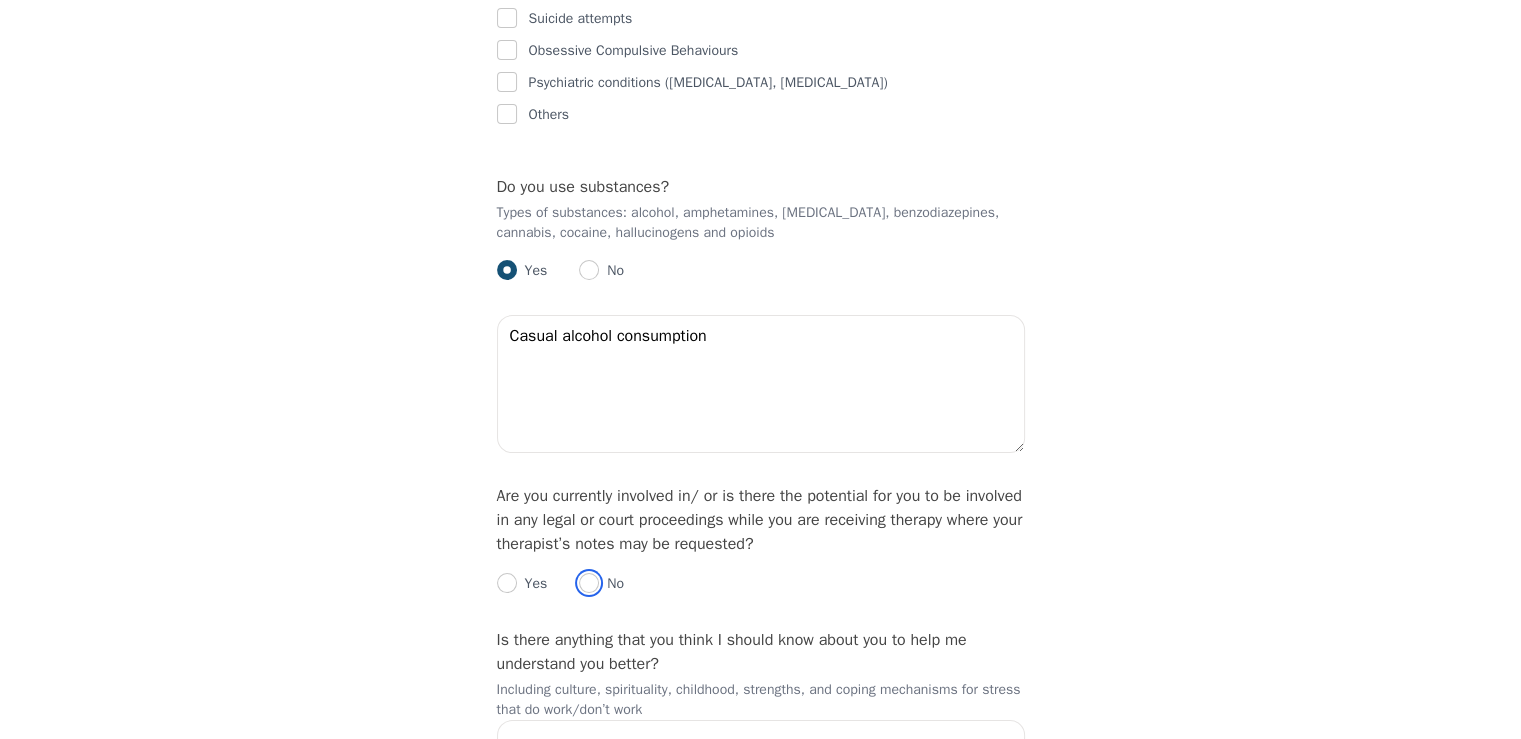click at bounding box center [589, 583] 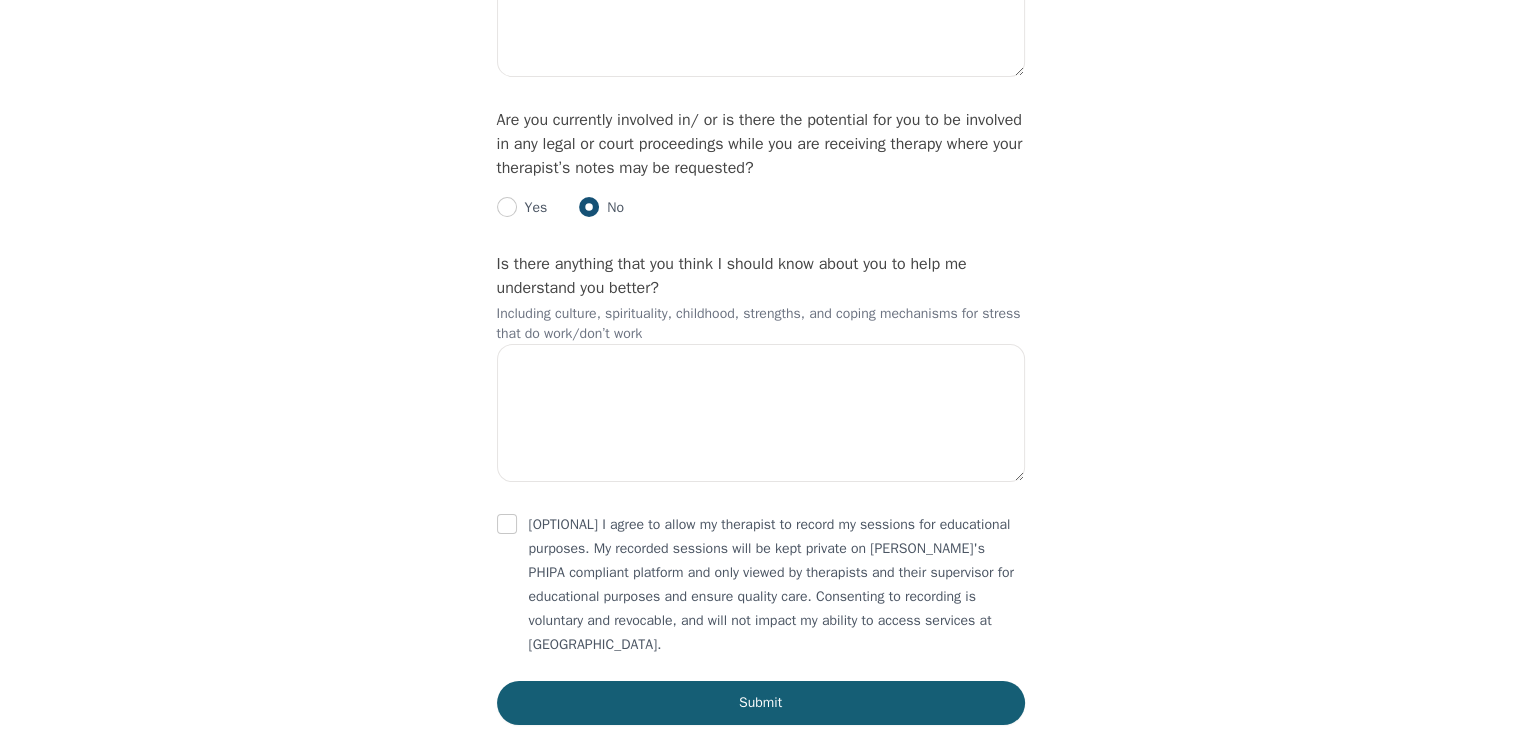 scroll, scrollTop: 3700, scrollLeft: 0, axis: vertical 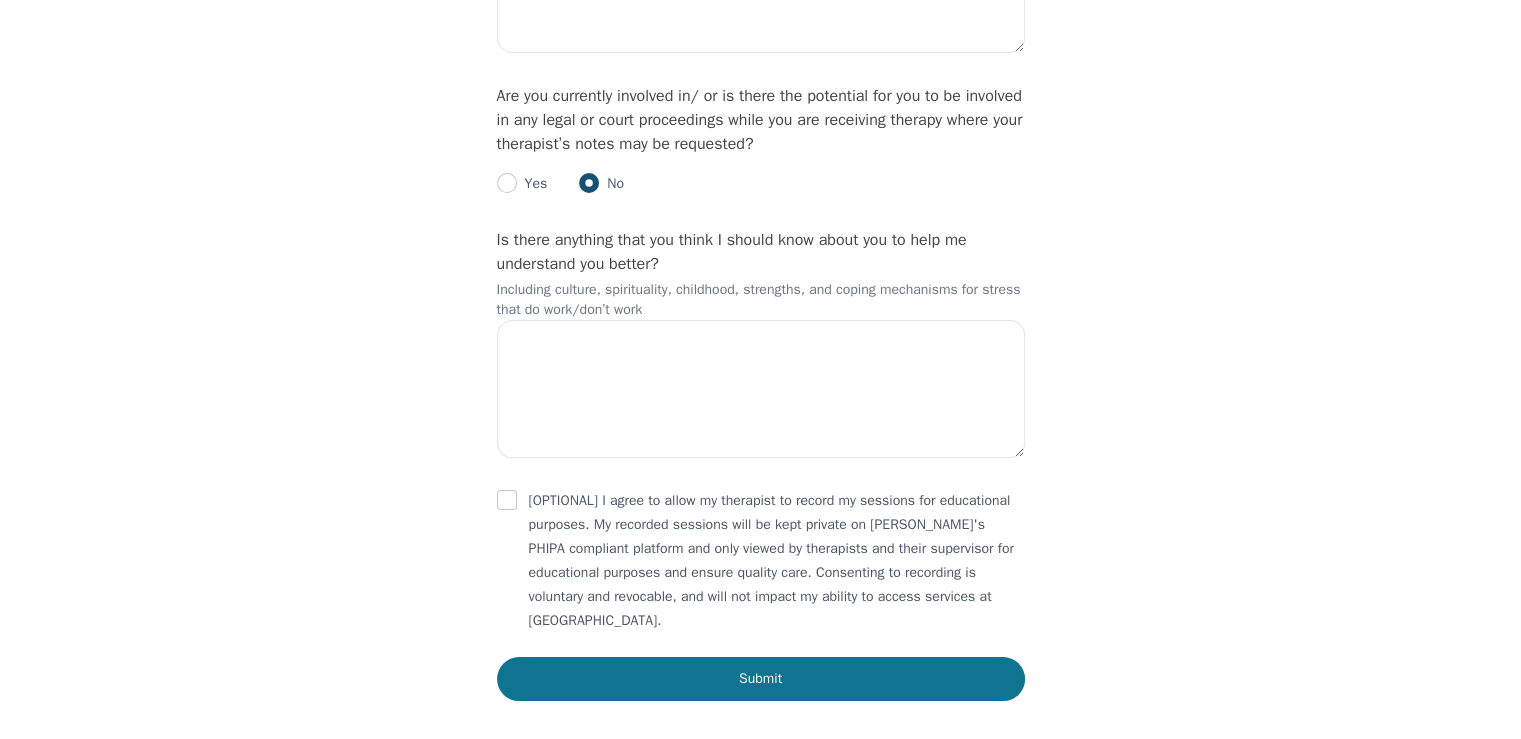 click on "Submit" at bounding box center [761, 679] 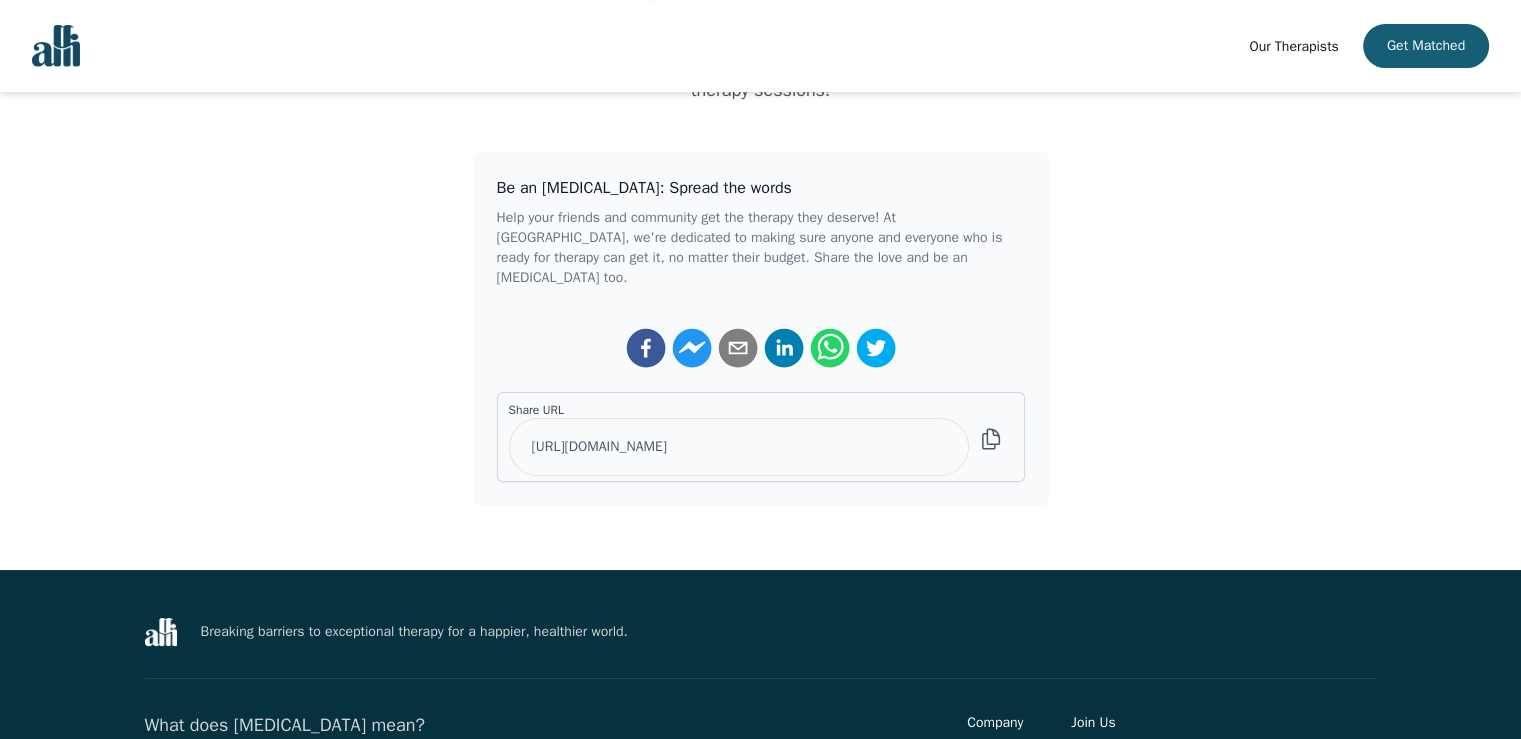 scroll, scrollTop: 0, scrollLeft: 0, axis: both 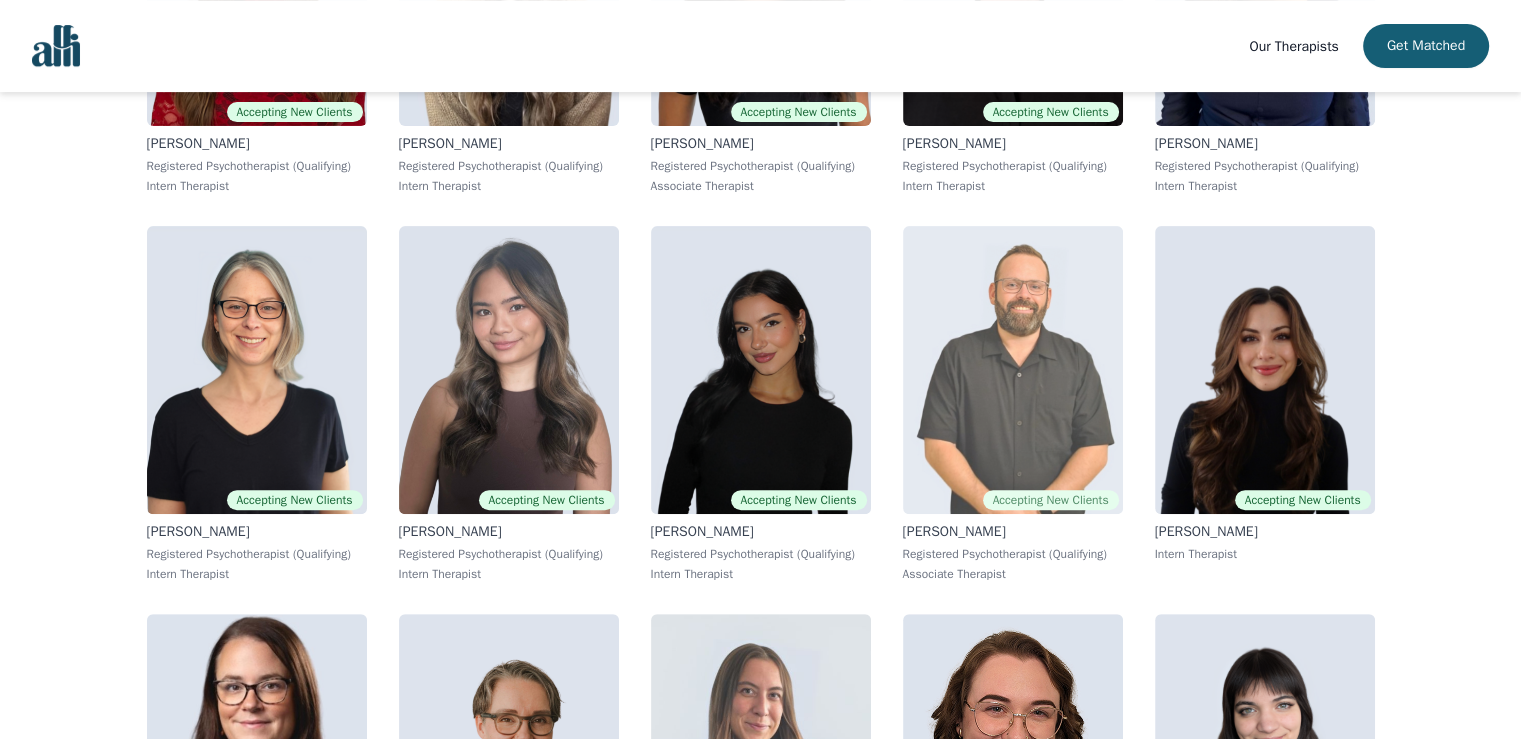 click on "Josh Cadieux" at bounding box center (1013, 532) 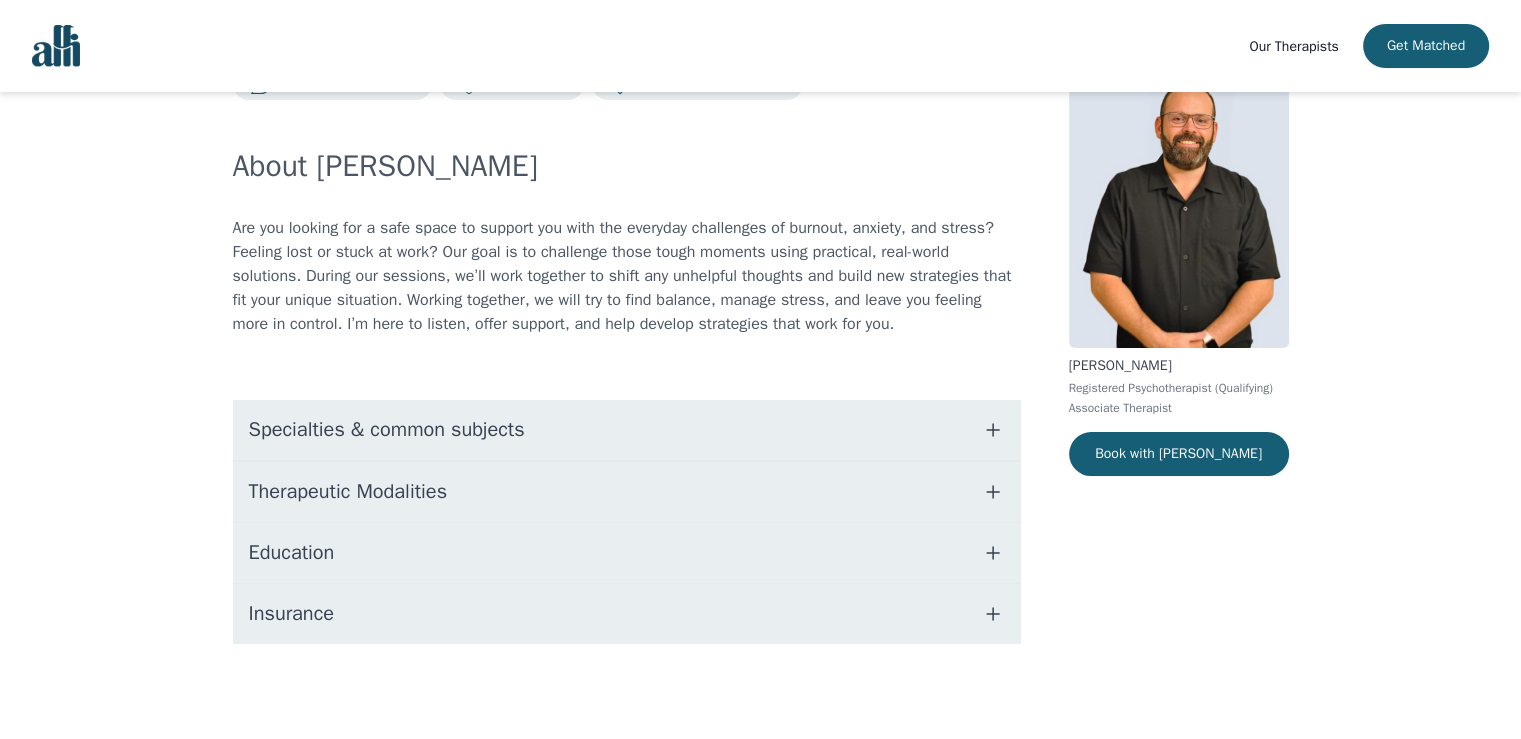 scroll, scrollTop: 0, scrollLeft: 0, axis: both 